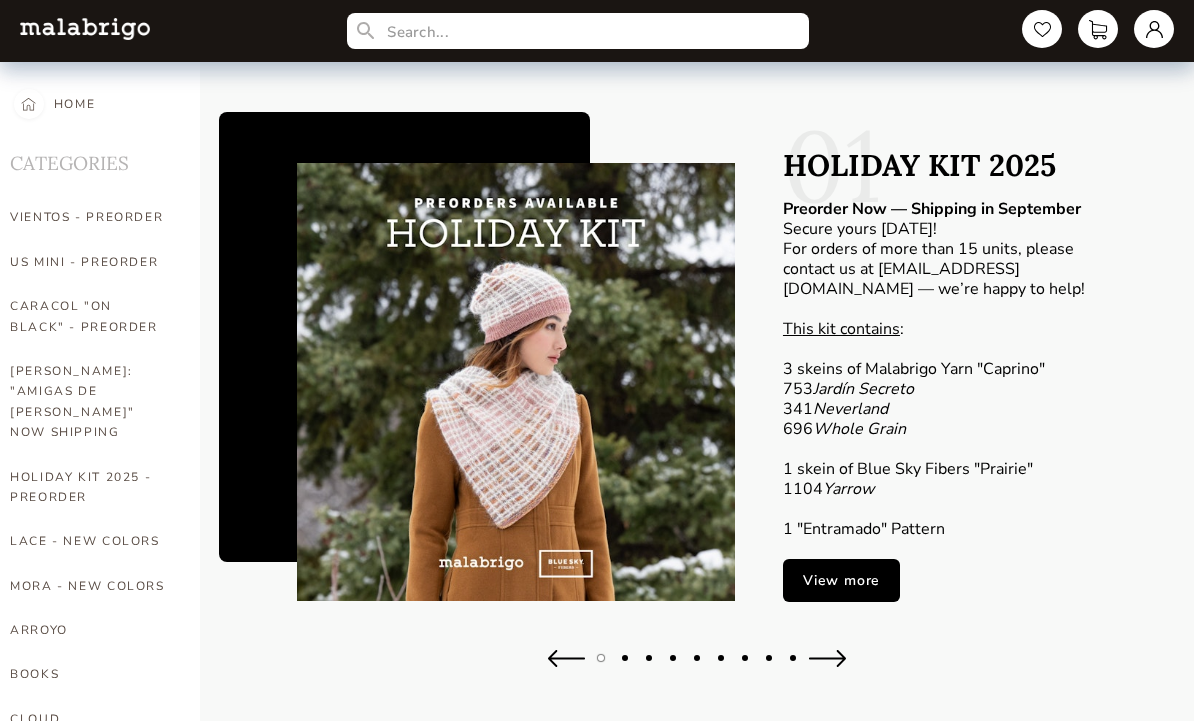 scroll, scrollTop: 0, scrollLeft: 0, axis: both 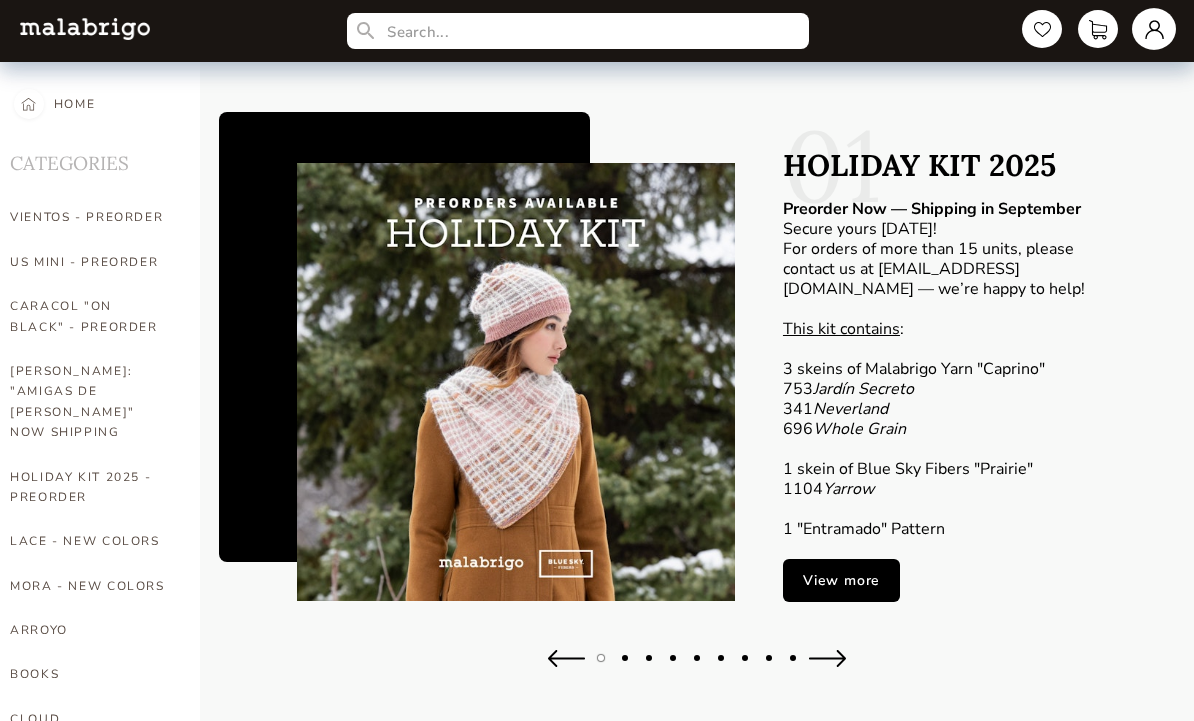 click at bounding box center (1154, 29) 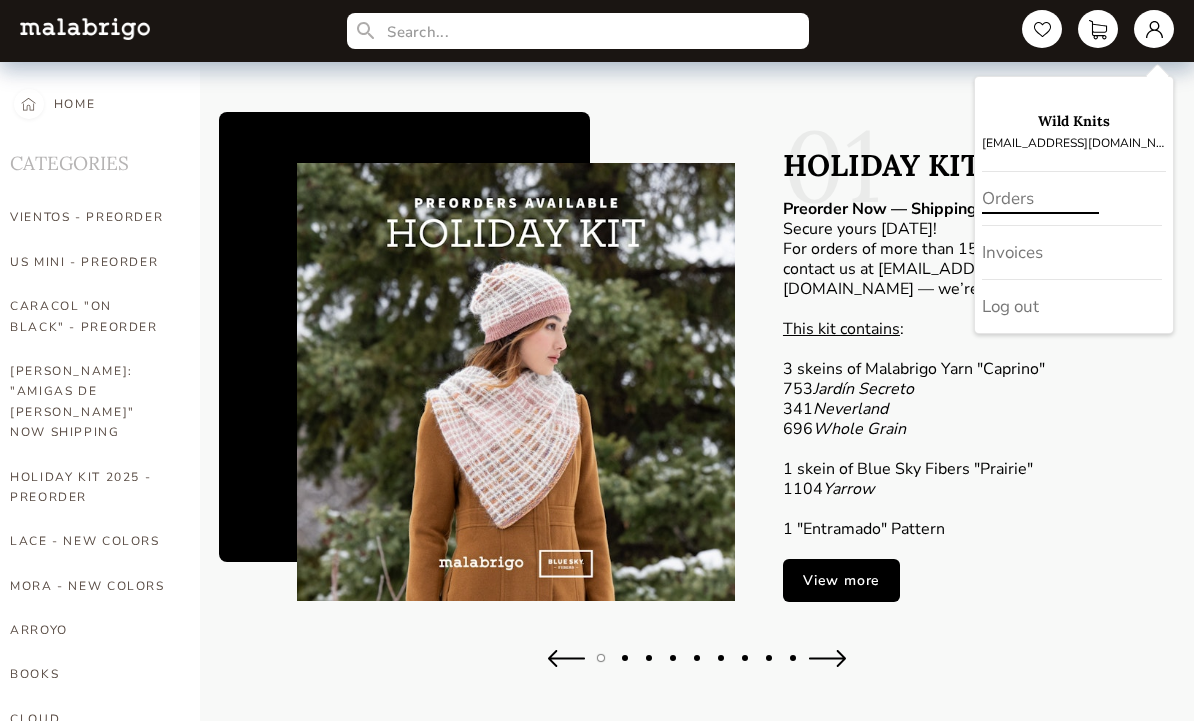 click on "Orders" at bounding box center (1072, 199) 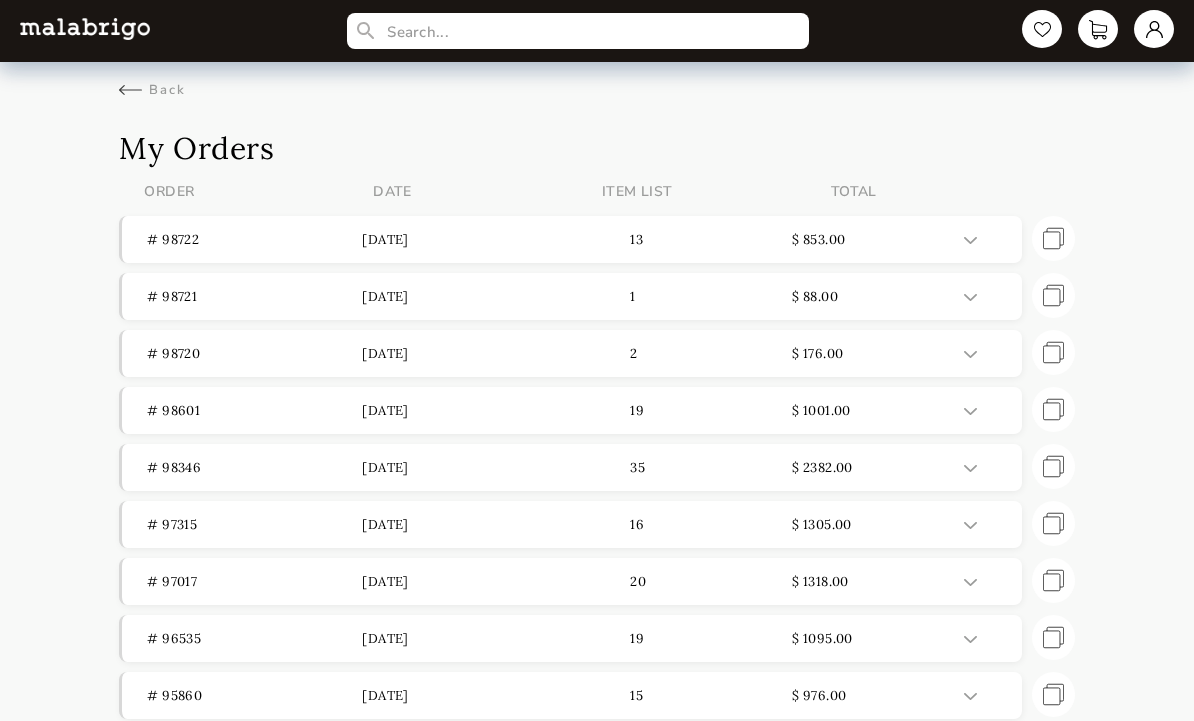scroll, scrollTop: 0, scrollLeft: 0, axis: both 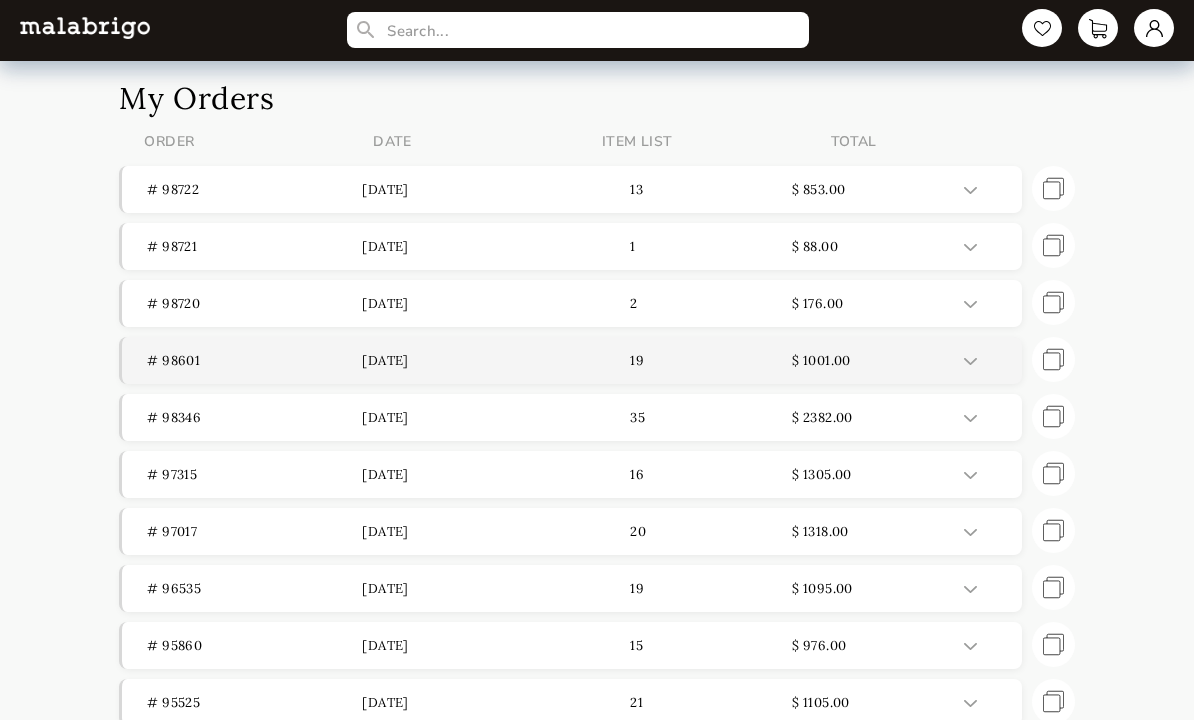 click on "# 98601 [DATE] 19 $ 1001.00" at bounding box center (572, 361) 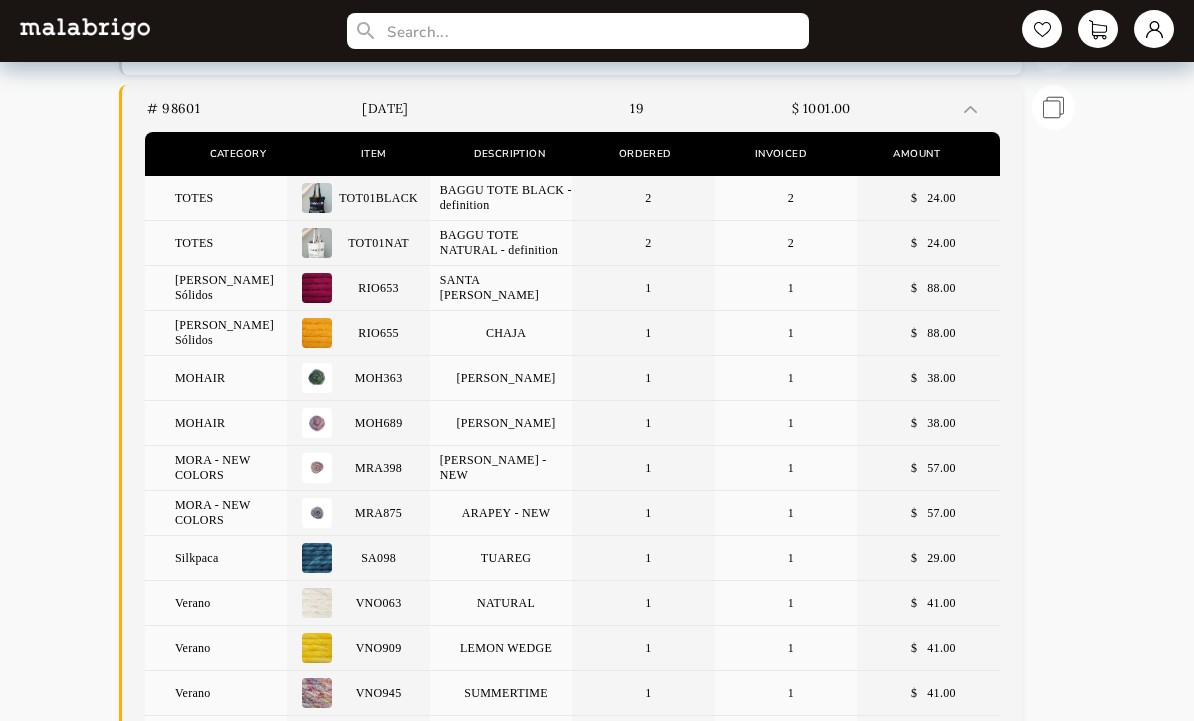scroll, scrollTop: 369, scrollLeft: 0, axis: vertical 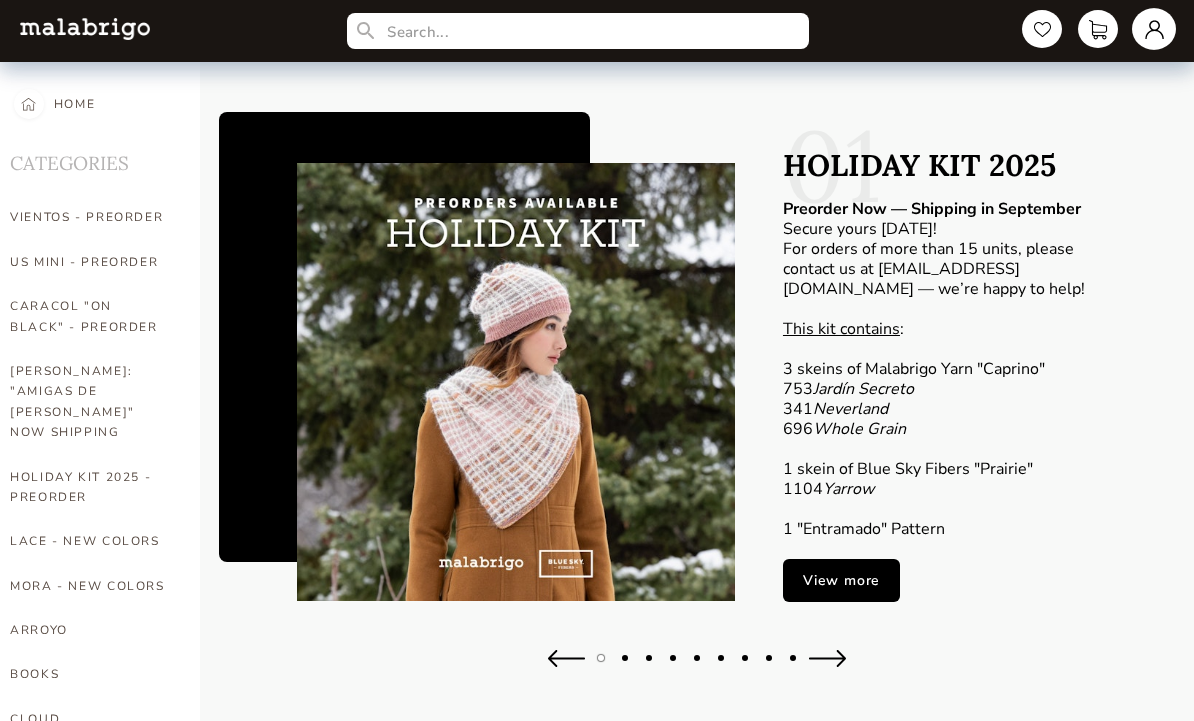 click at bounding box center [1154, 29] 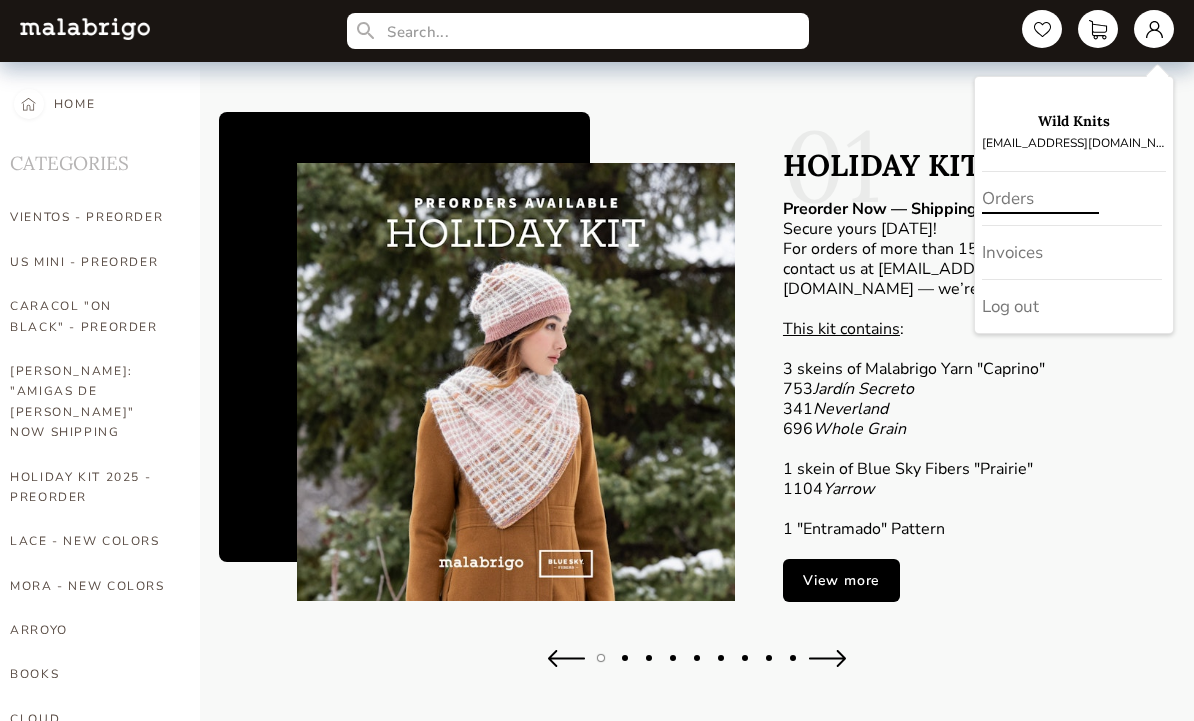click on "Orders" at bounding box center (1072, 199) 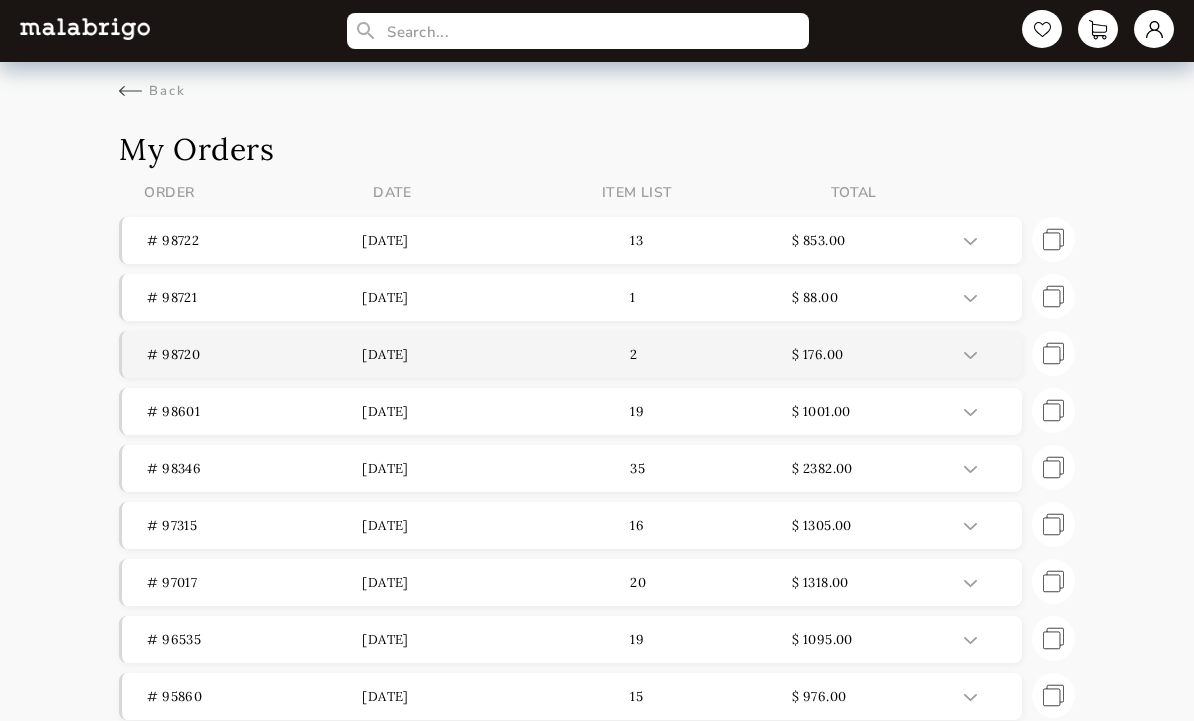 click on "# 98720 [DATE] 2 $ 176.00" at bounding box center (572, 354) 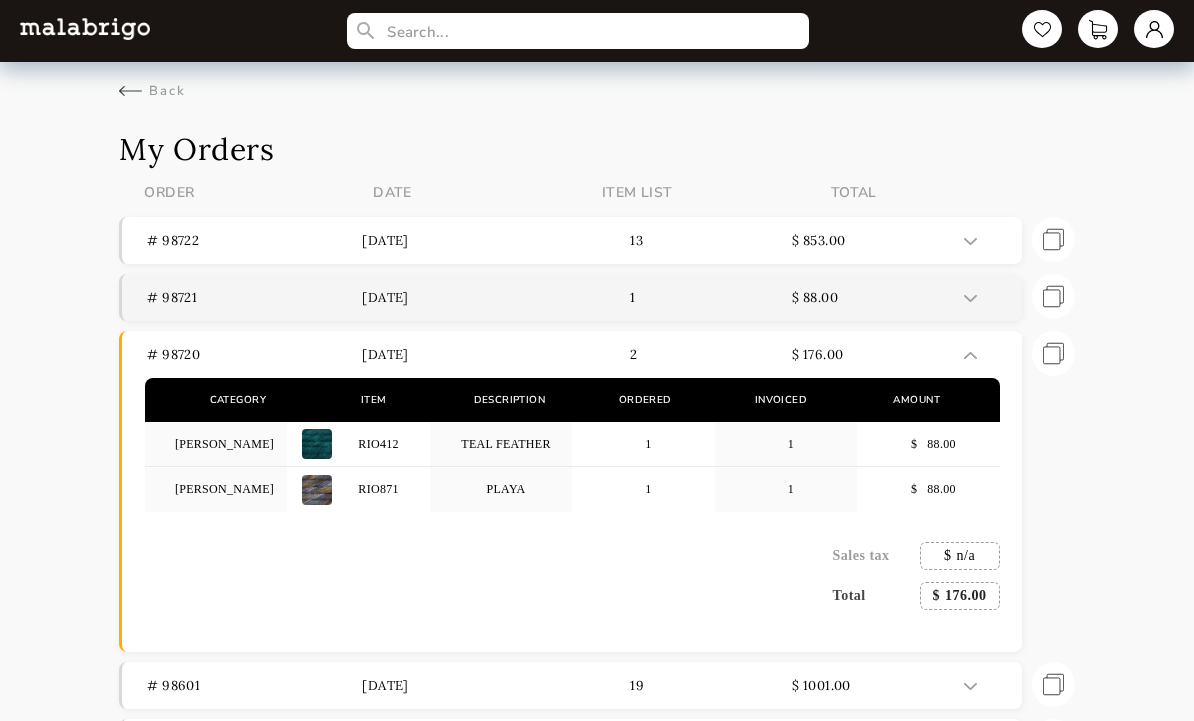 click on "# 98721" at bounding box center (254, 297) 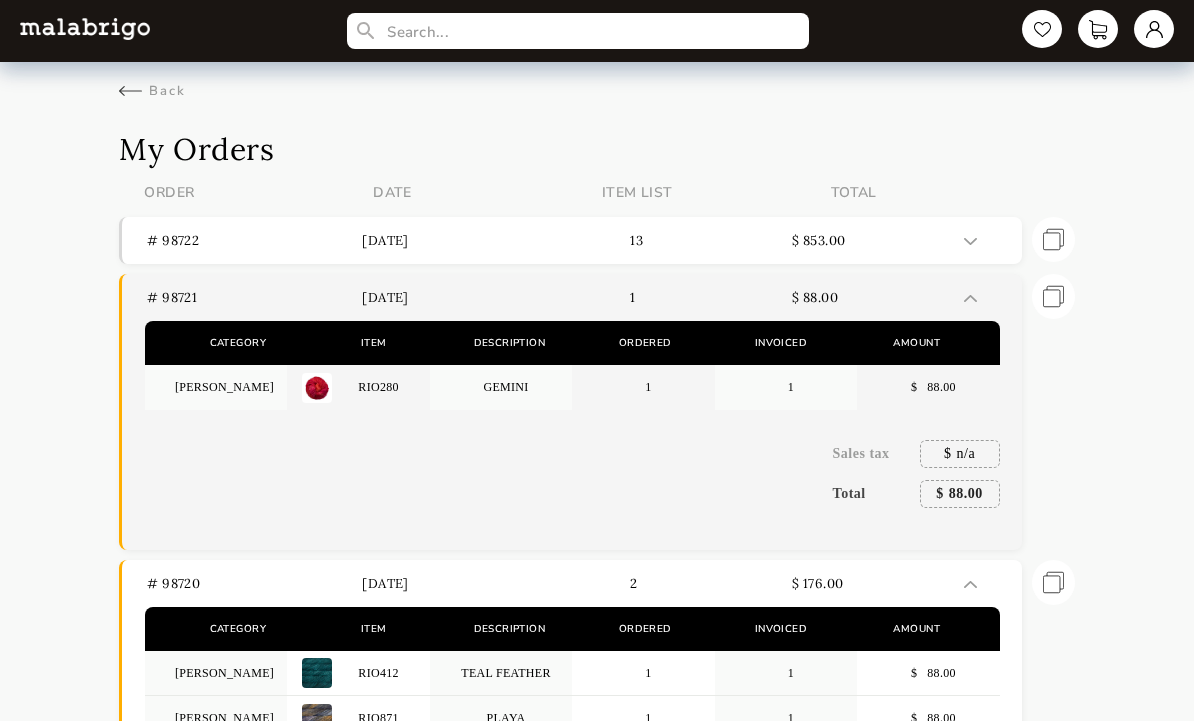 click on "# 98721 [DATE] 1 $ 88.00" at bounding box center (572, 297) 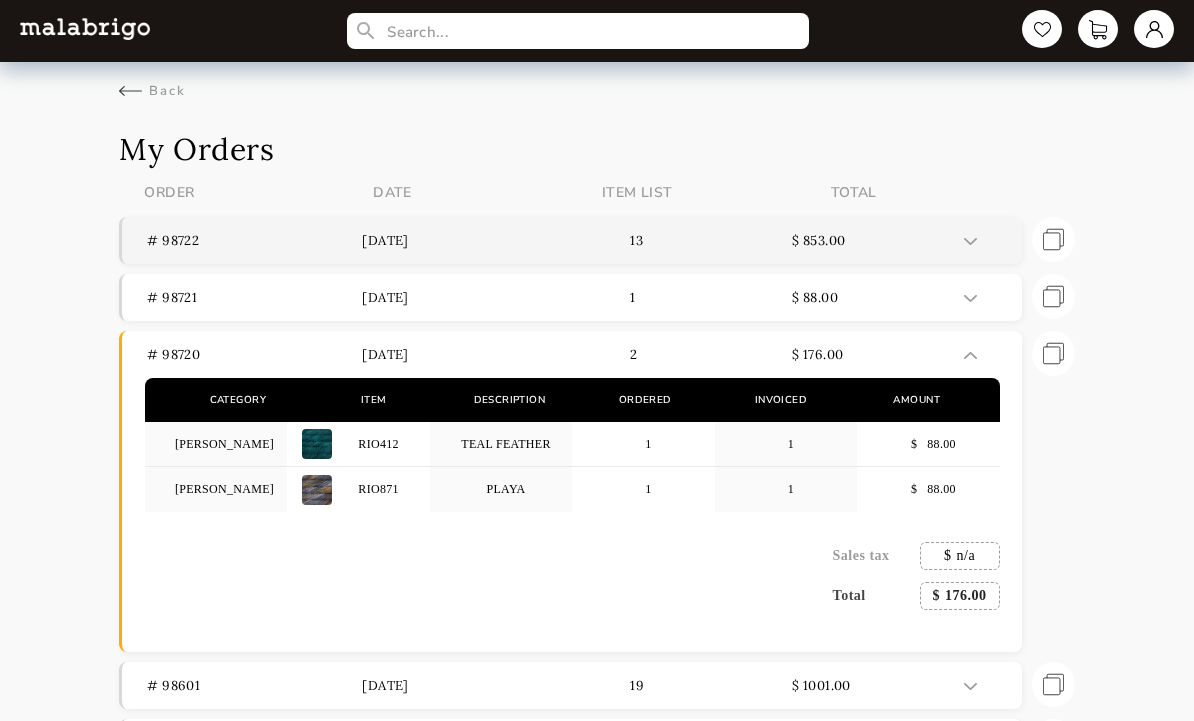 click on "# 98722 [DATE] 13 $ 853.00" at bounding box center [572, 240] 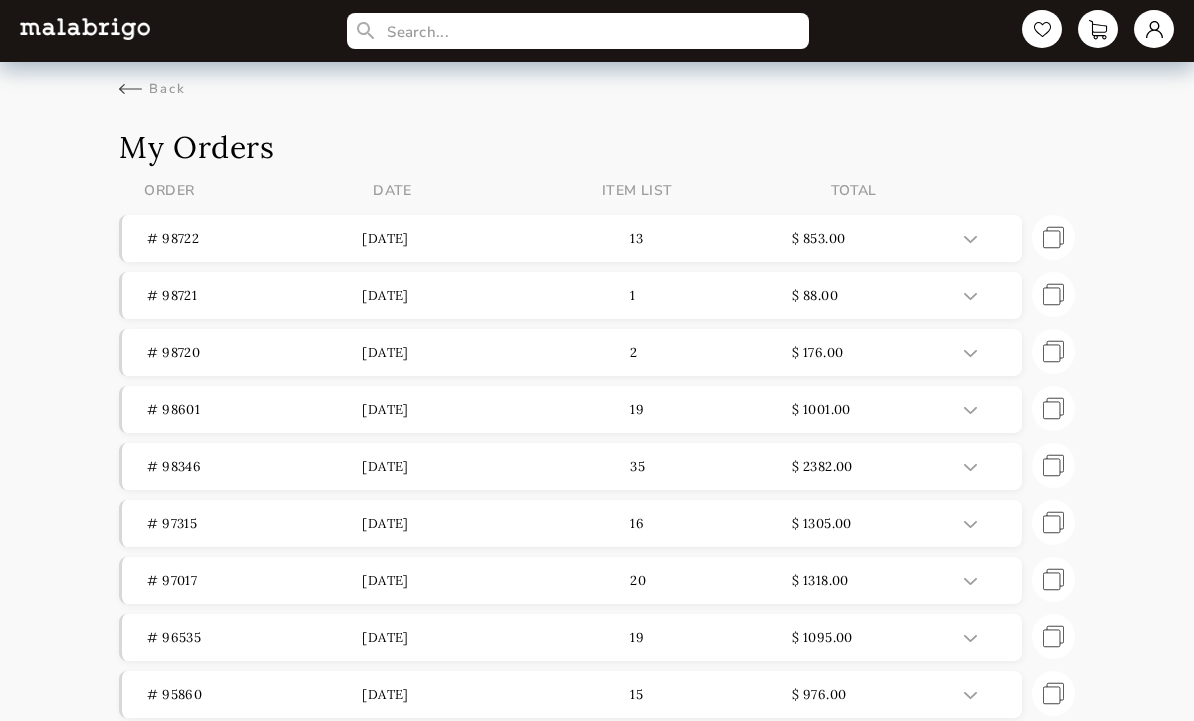 scroll, scrollTop: 0, scrollLeft: 0, axis: both 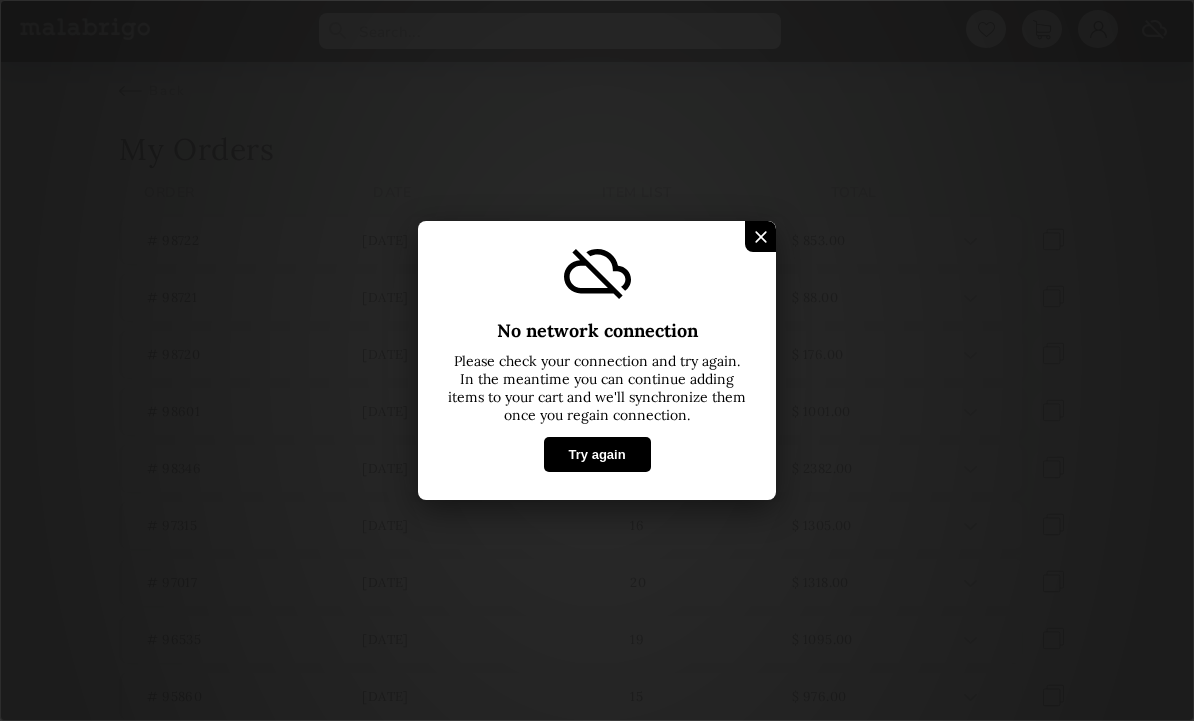 click at bounding box center [760, 236] 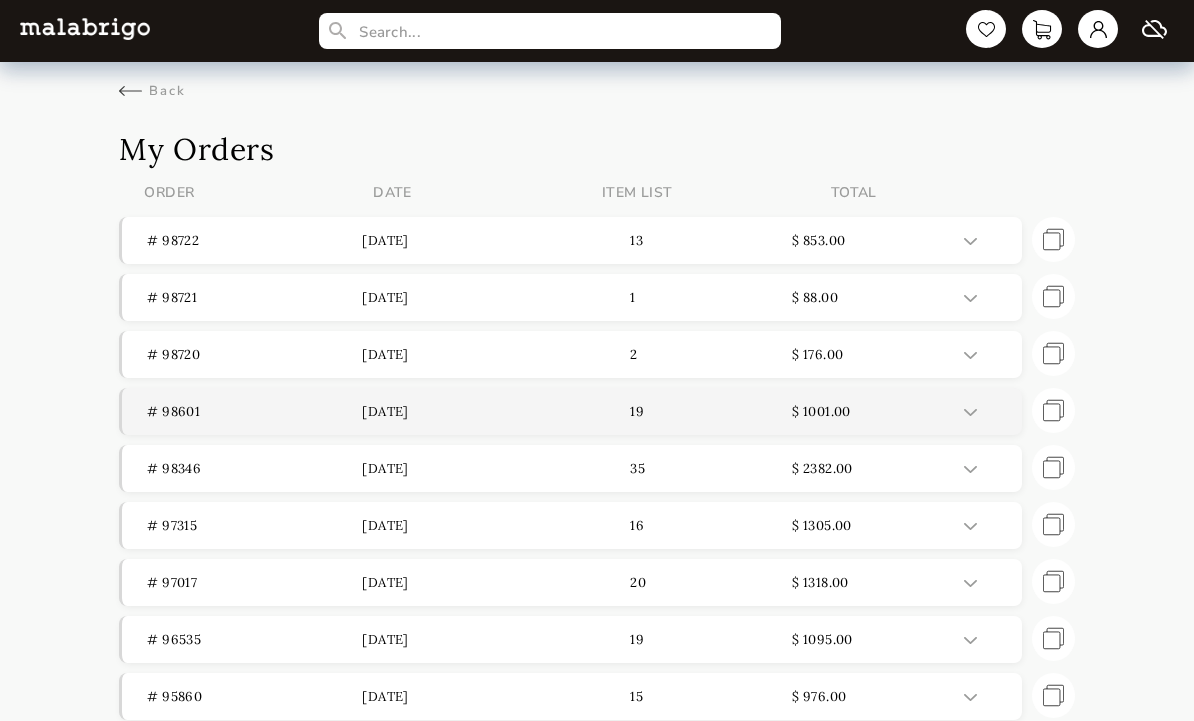 click on "# 98601" at bounding box center (254, 411) 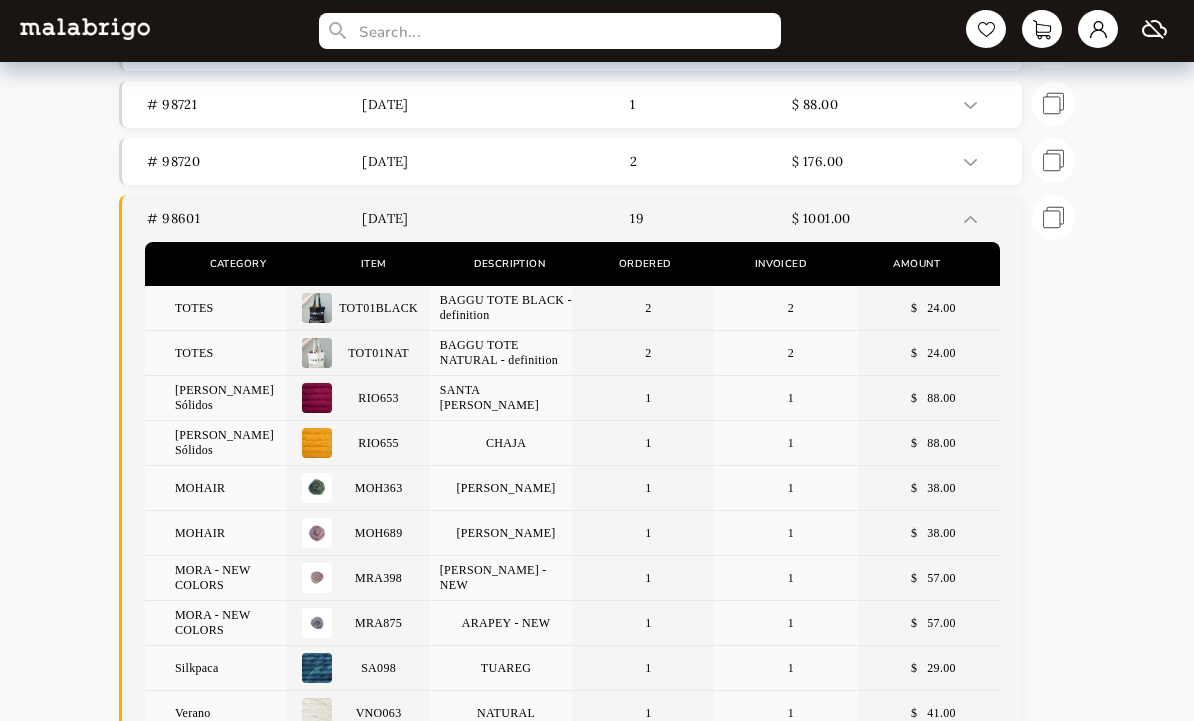 scroll, scrollTop: 193, scrollLeft: 0, axis: vertical 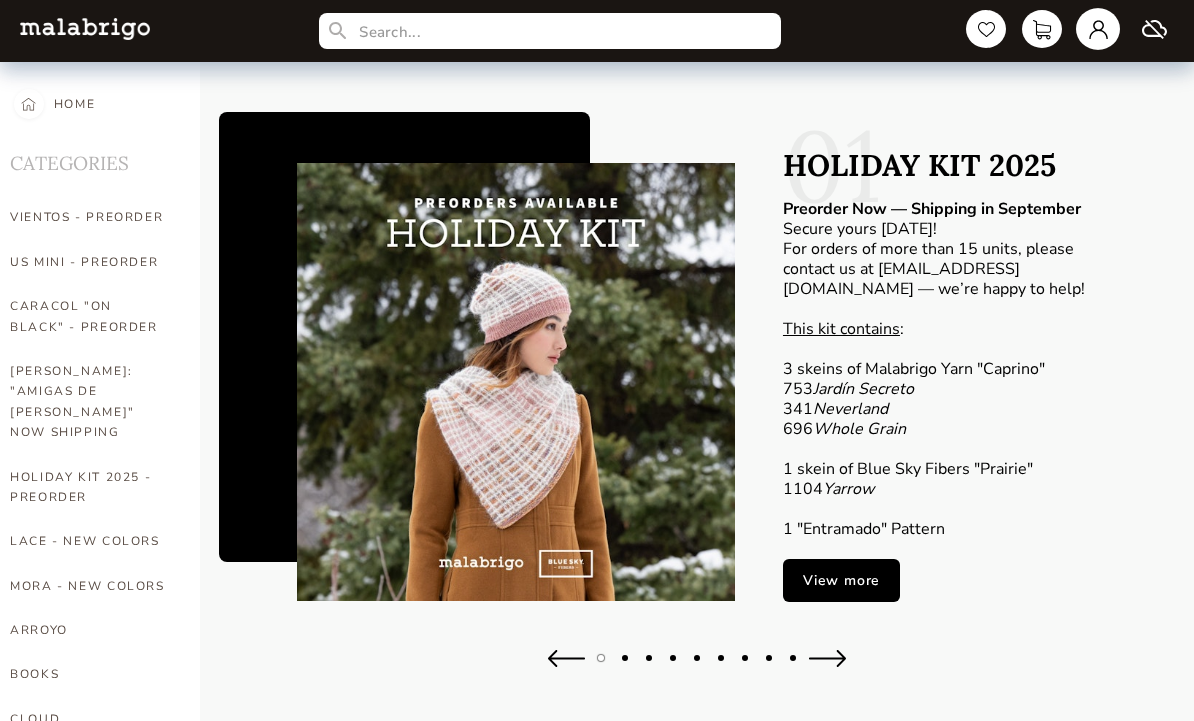 click at bounding box center [1098, 29] 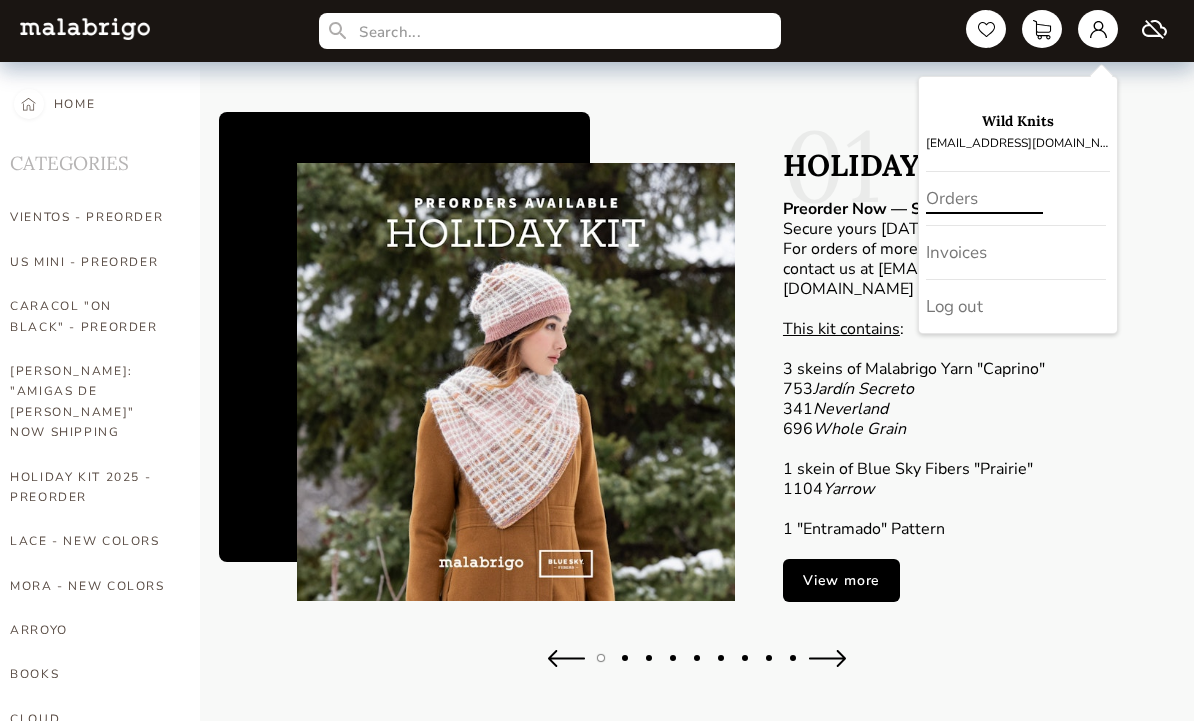 click on "Orders" at bounding box center (1016, 199) 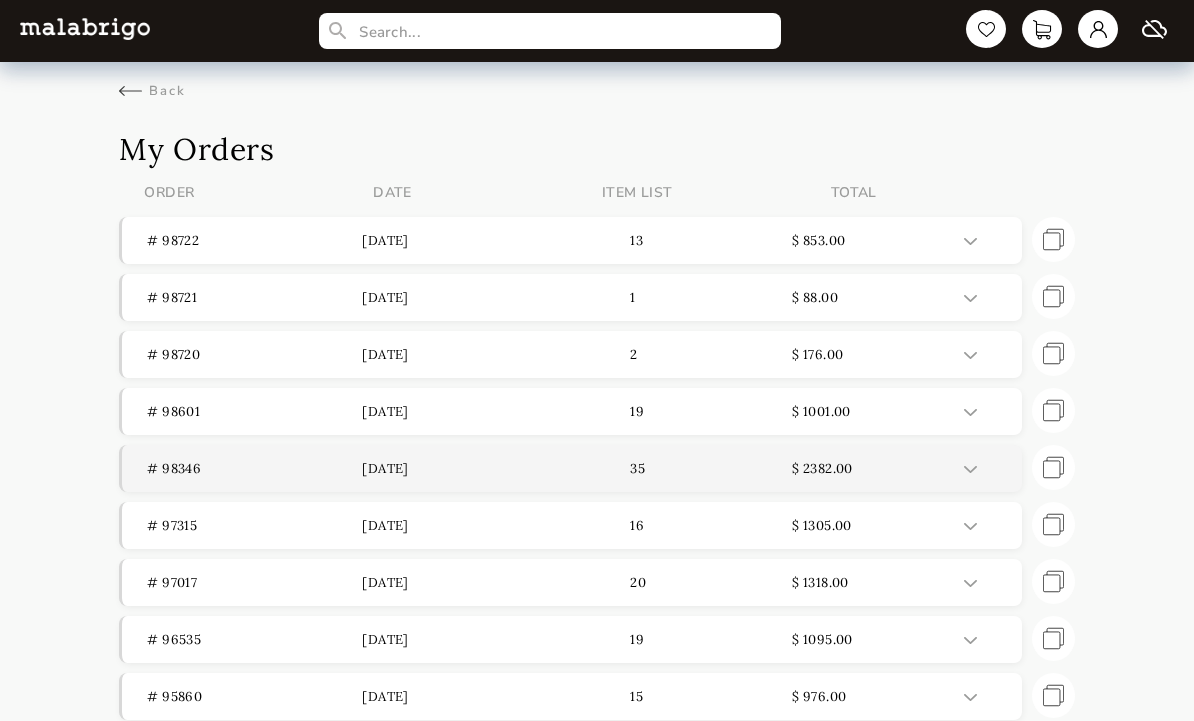 click on "# 98346" at bounding box center (254, 468) 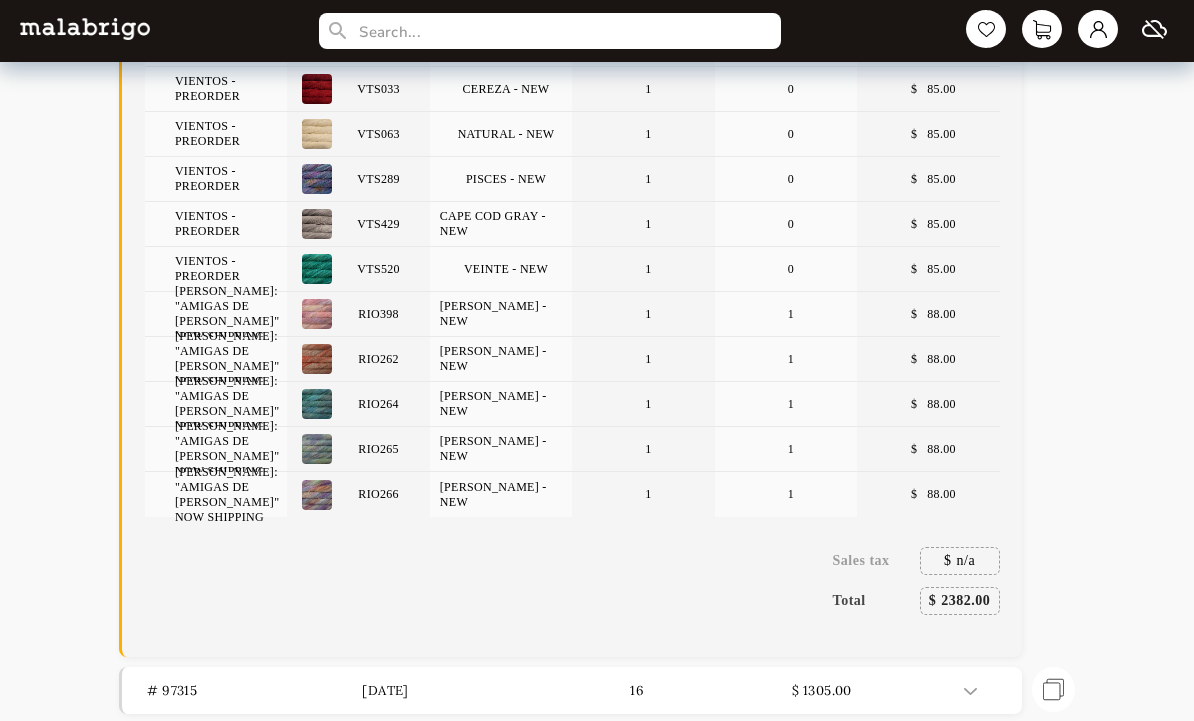 scroll, scrollTop: 1594, scrollLeft: 0, axis: vertical 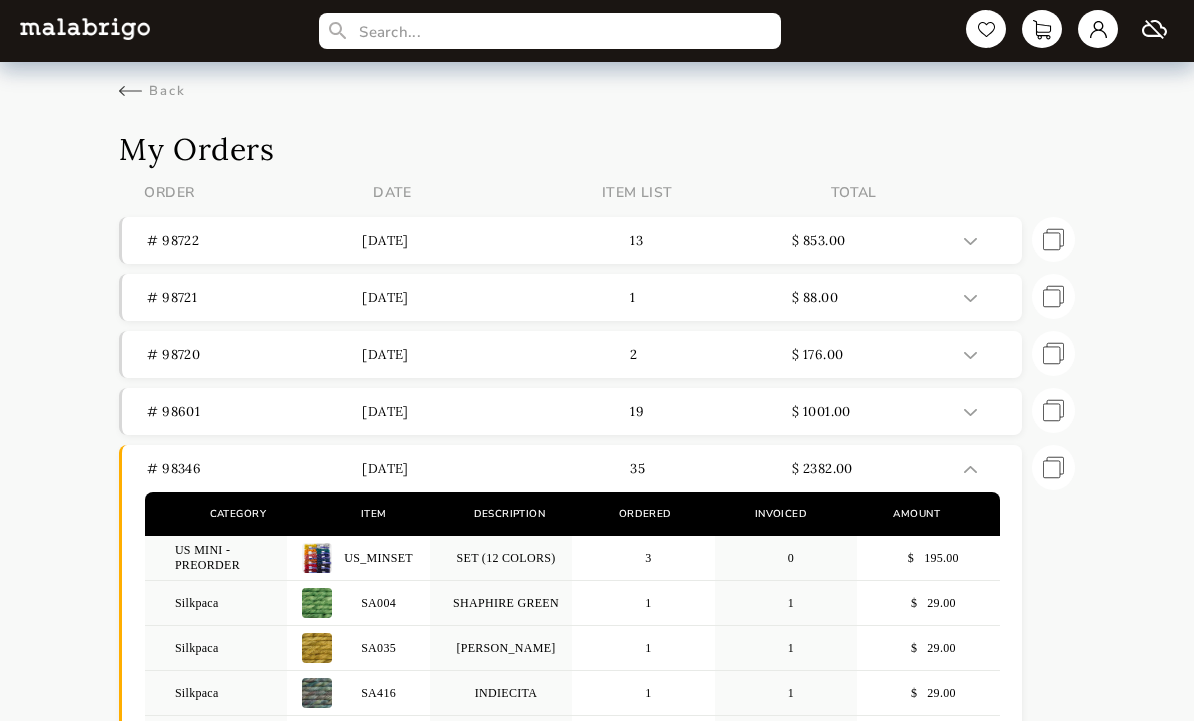 click at bounding box center (85, 28) 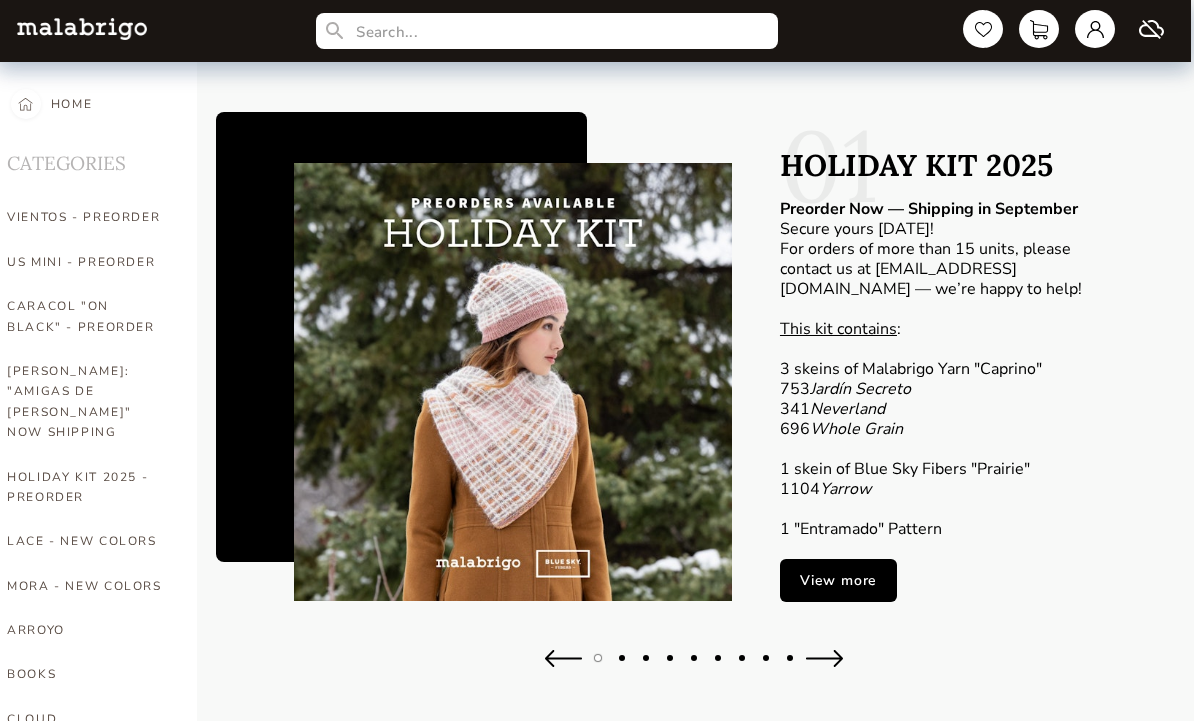scroll, scrollTop: 0, scrollLeft: 4, axis: horizontal 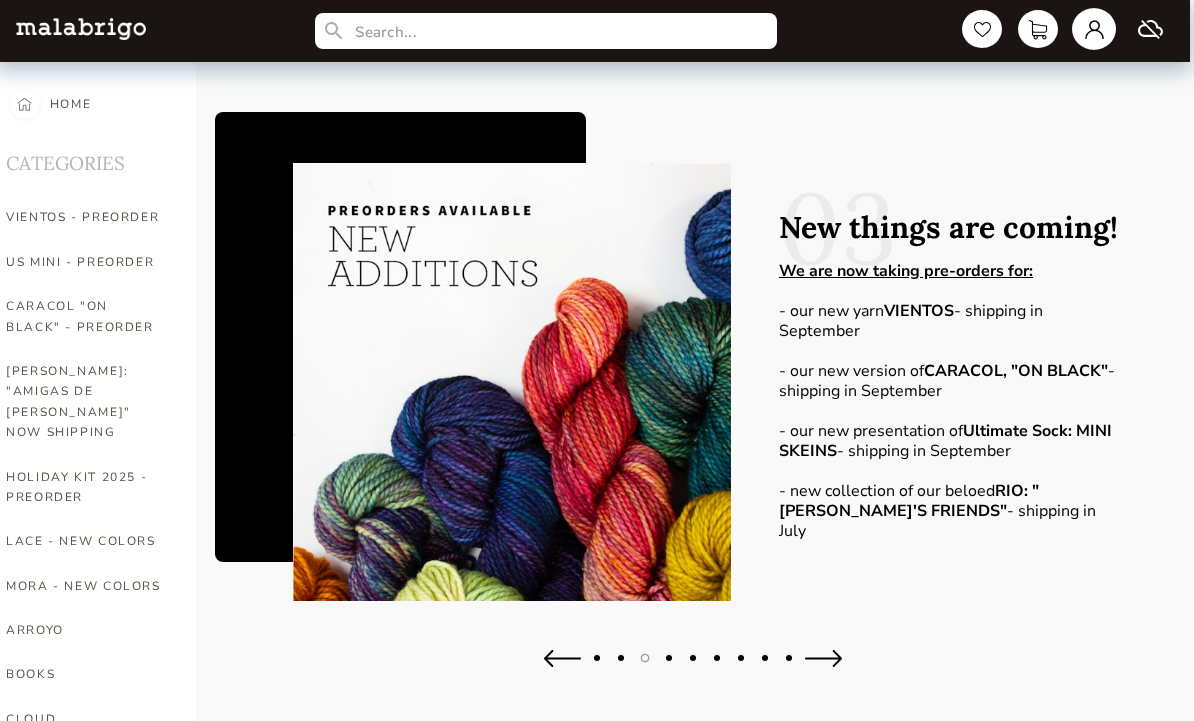 click at bounding box center (1094, 29) 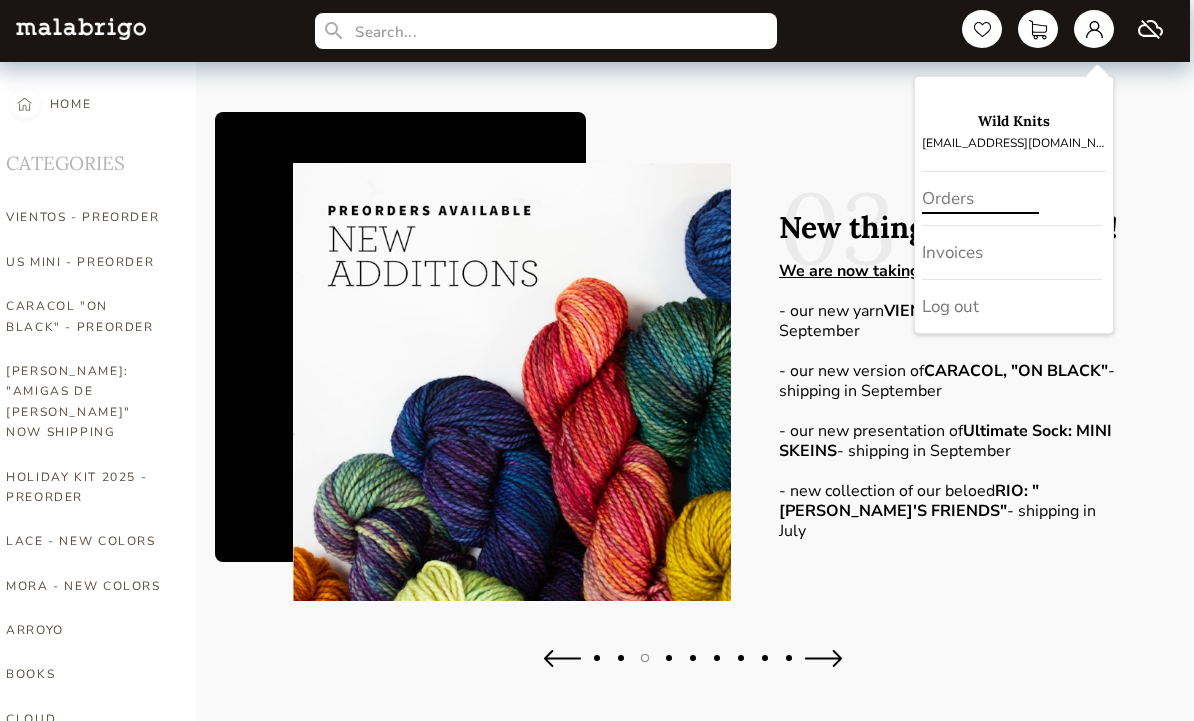 click on "Orders" at bounding box center (1012, 199) 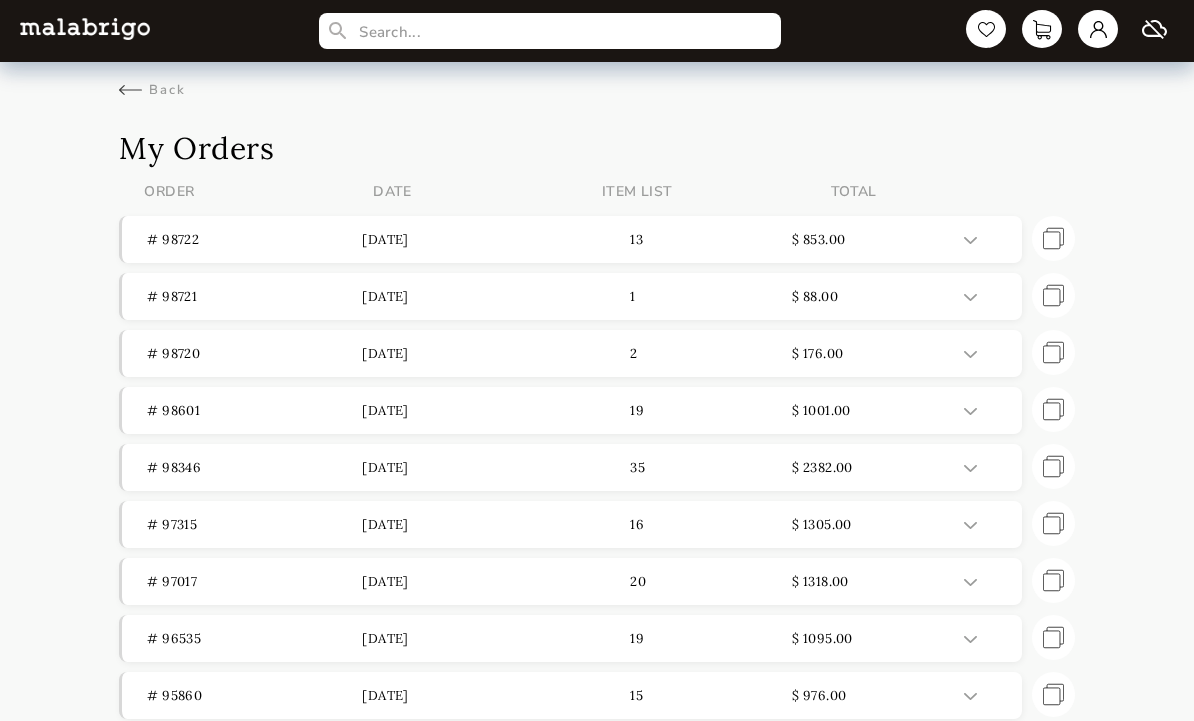 scroll, scrollTop: 131, scrollLeft: 0, axis: vertical 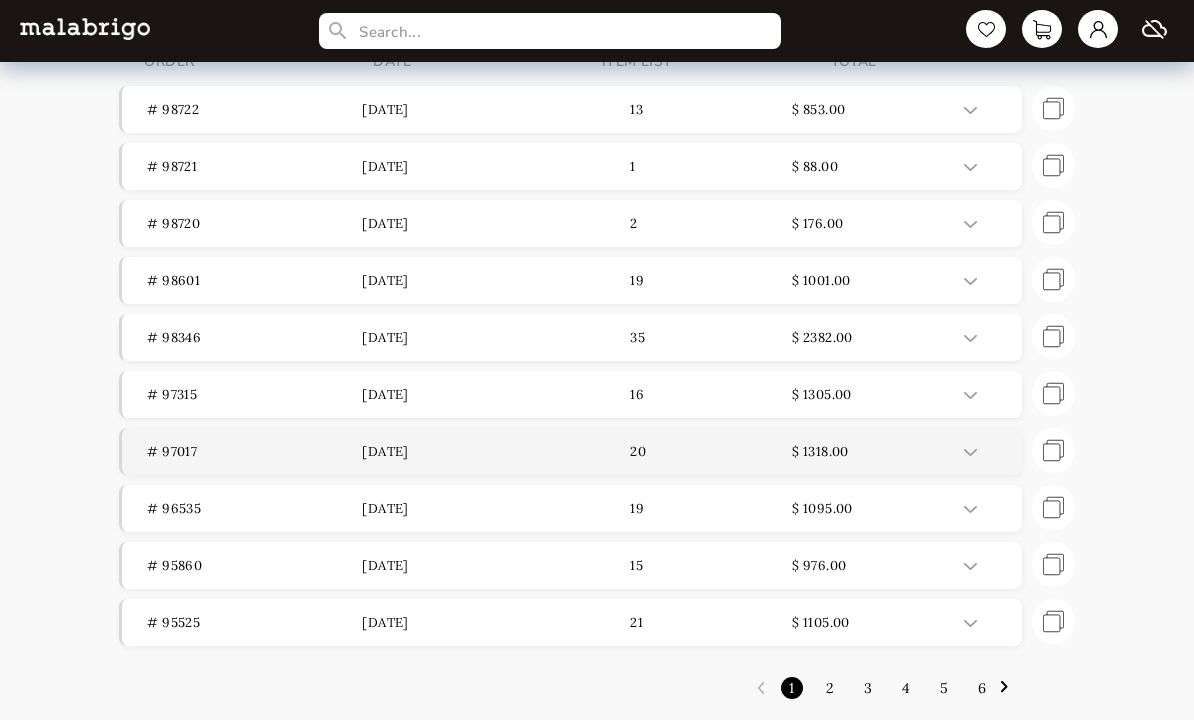 click on "# 97017" at bounding box center (254, 452) 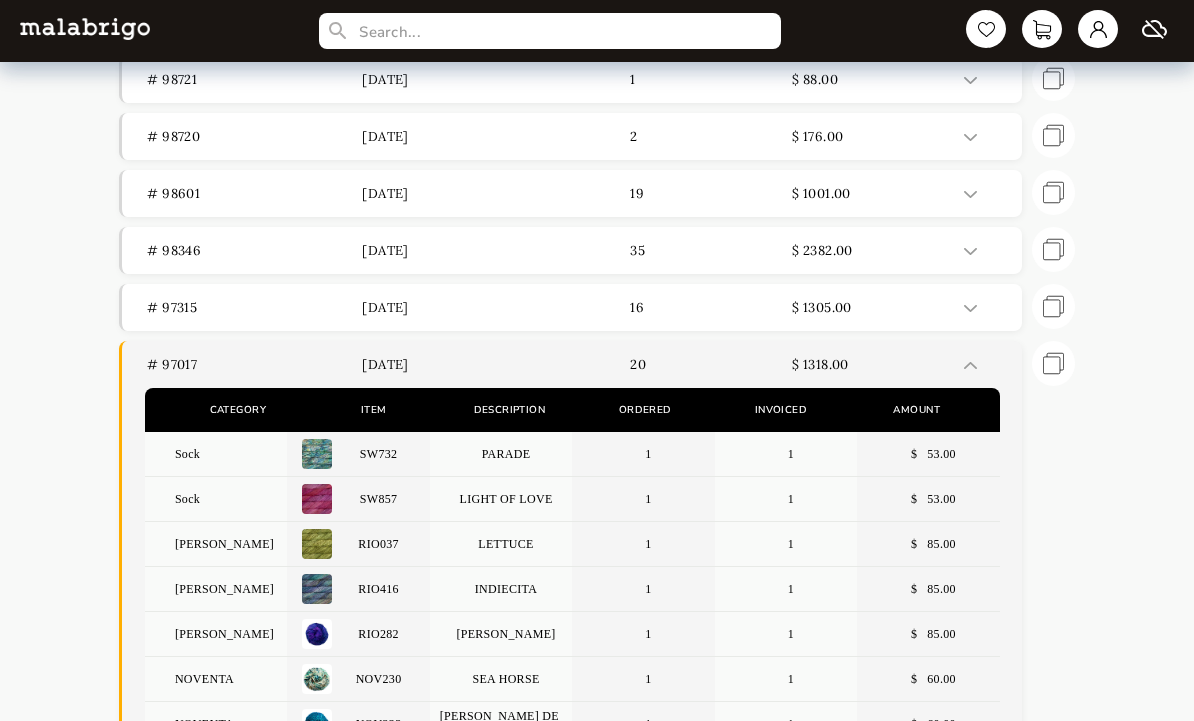 scroll, scrollTop: 215, scrollLeft: 0, axis: vertical 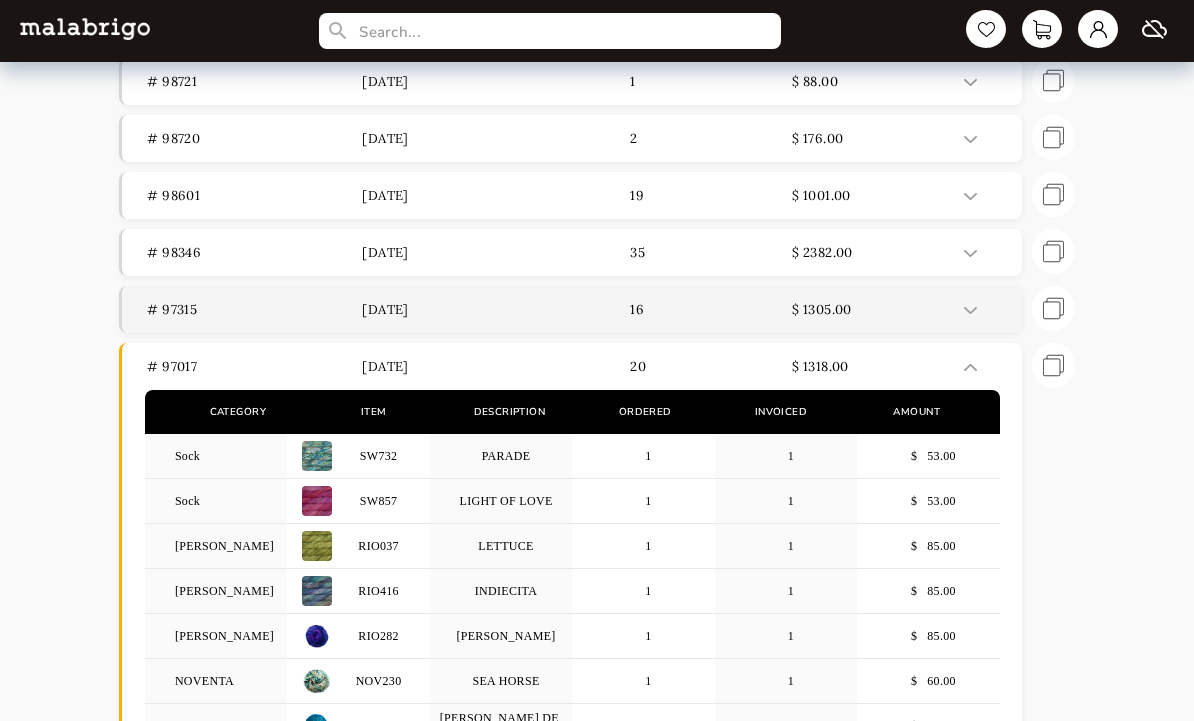 click on "# 97315" at bounding box center (254, 310) 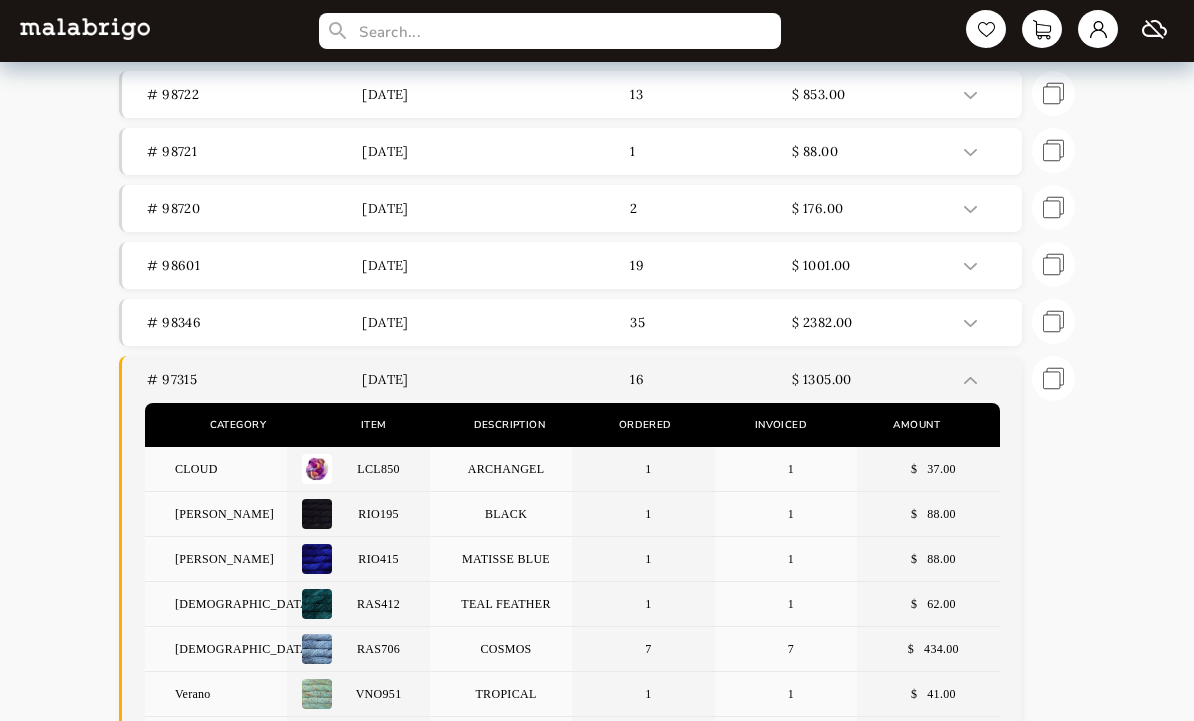 scroll, scrollTop: 122, scrollLeft: 0, axis: vertical 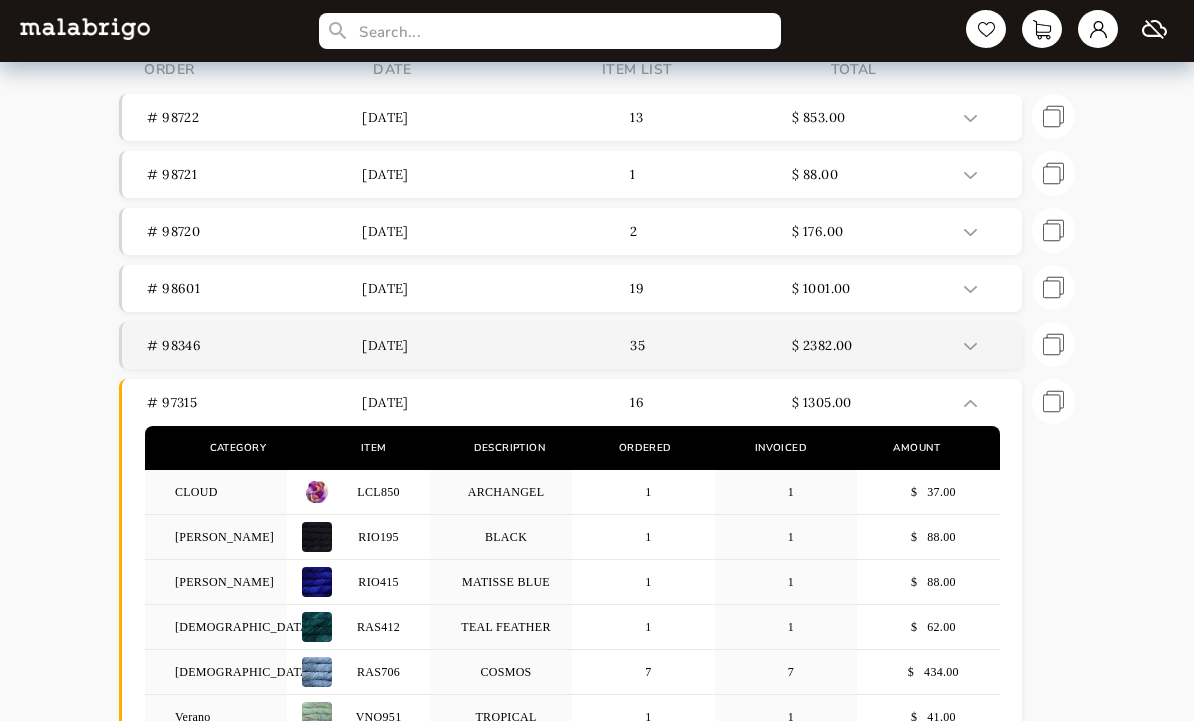 click on "# 98346" at bounding box center [254, 346] 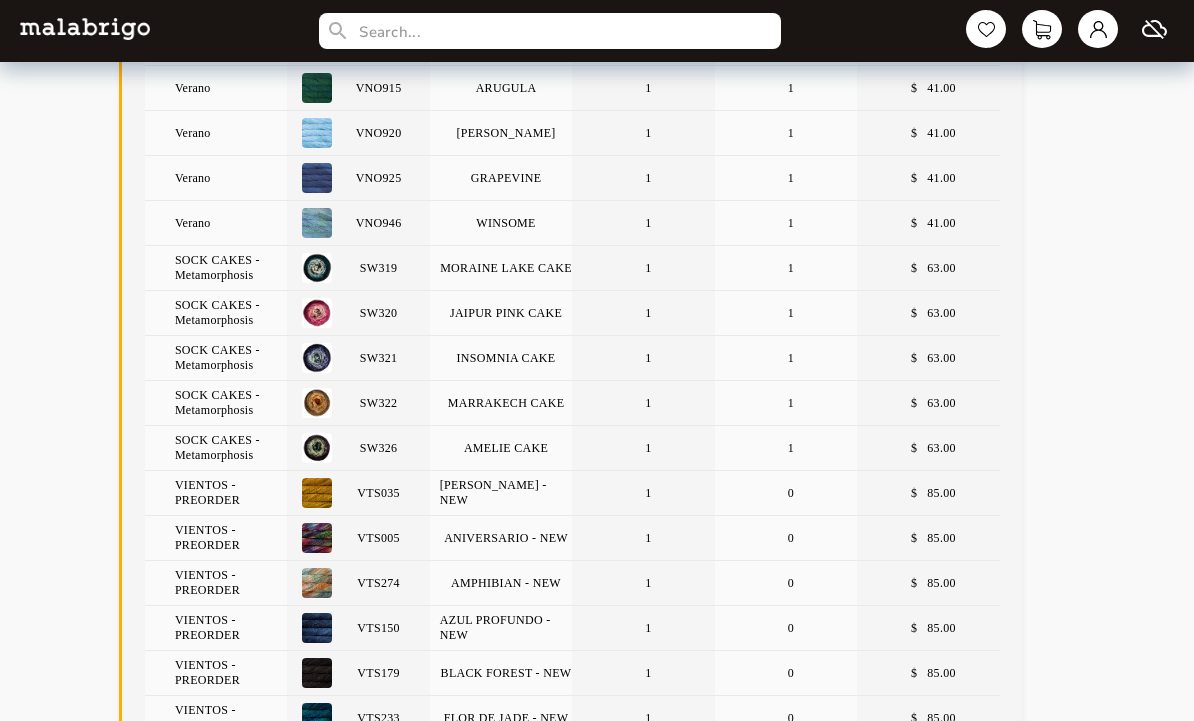 scroll, scrollTop: 816, scrollLeft: 0, axis: vertical 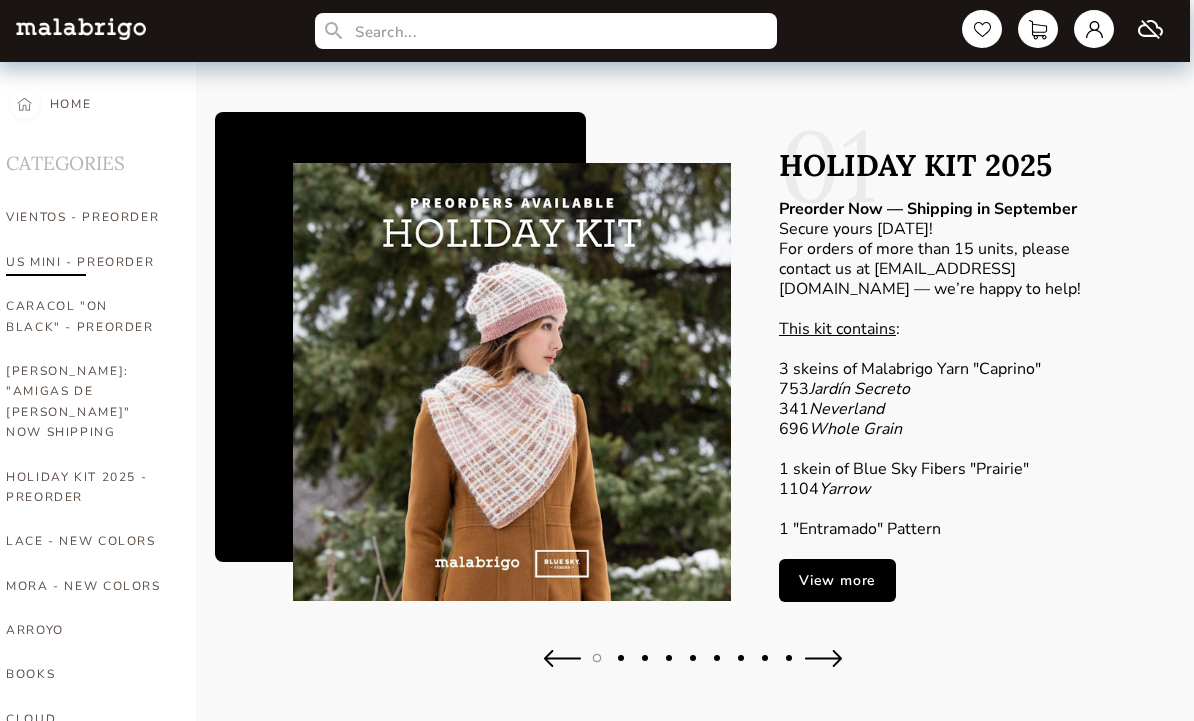 click on "US MINI - PREORDER" at bounding box center [86, 262] 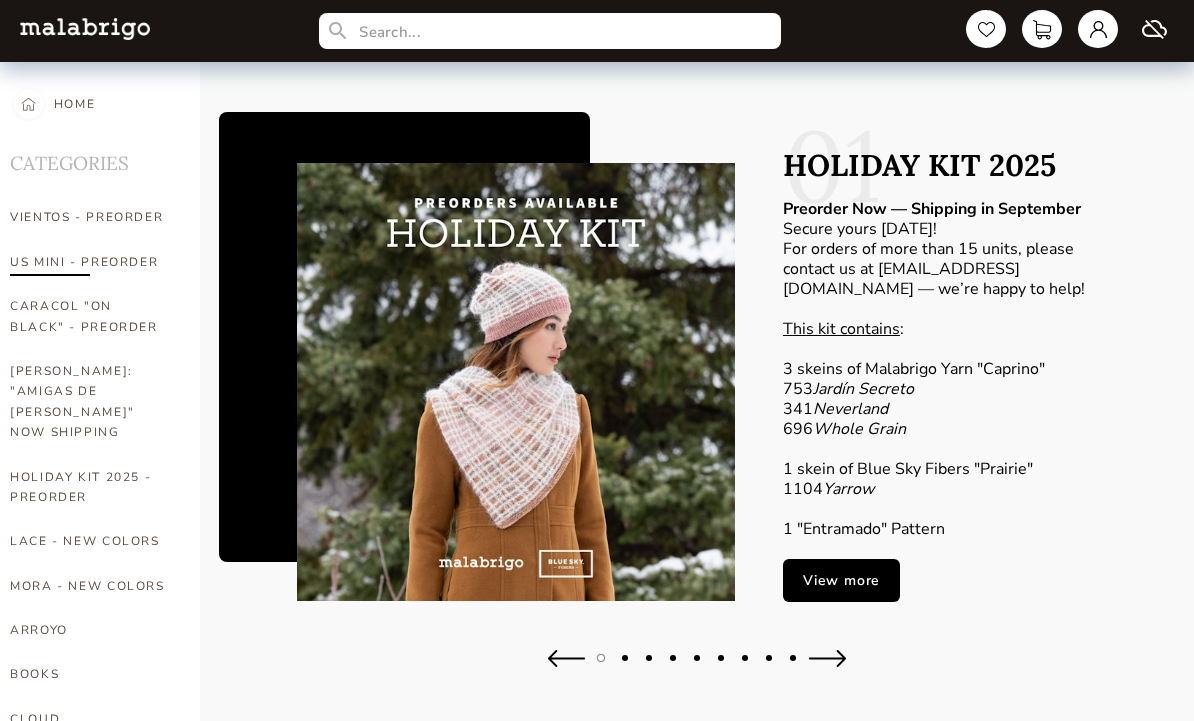 select on "INDEX" 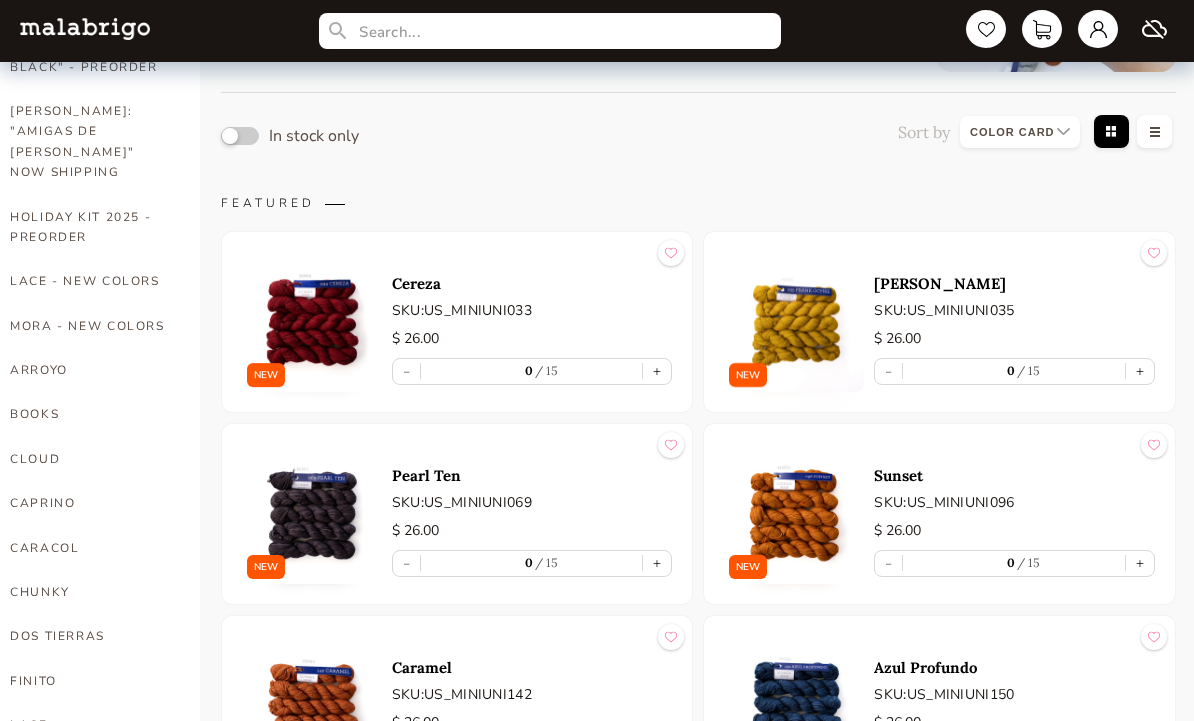 scroll, scrollTop: 229, scrollLeft: 0, axis: vertical 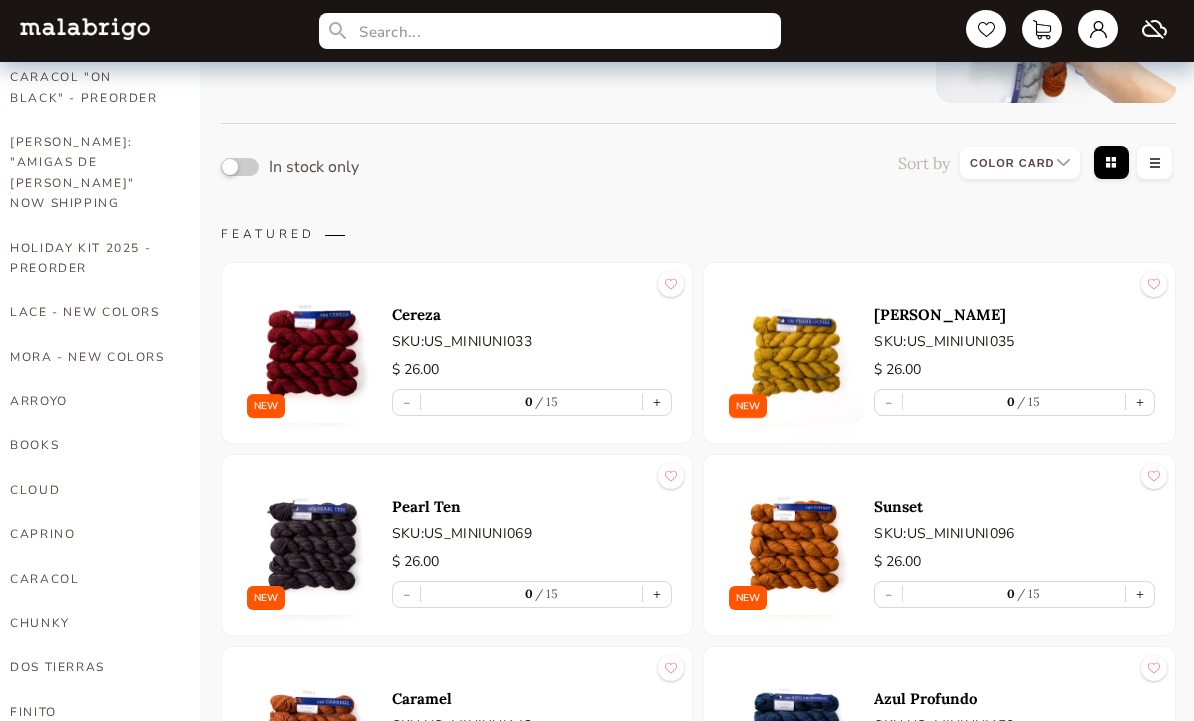 click at bounding box center (312, 353) 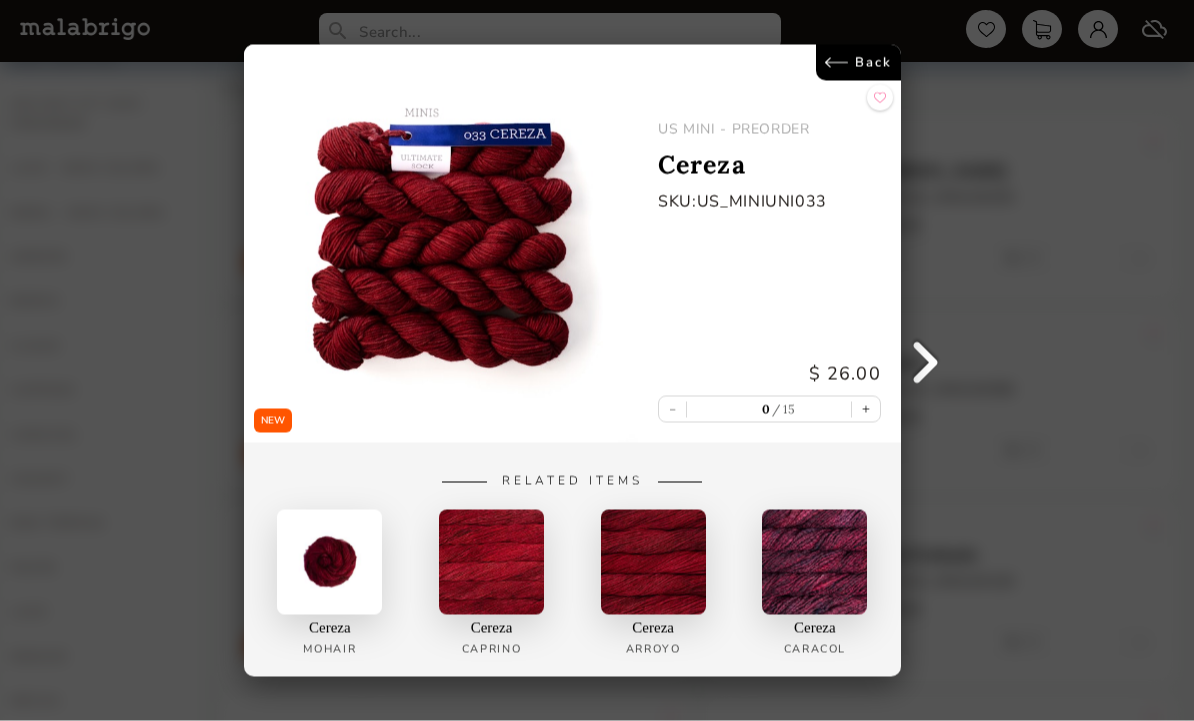 scroll, scrollTop: 371, scrollLeft: 0, axis: vertical 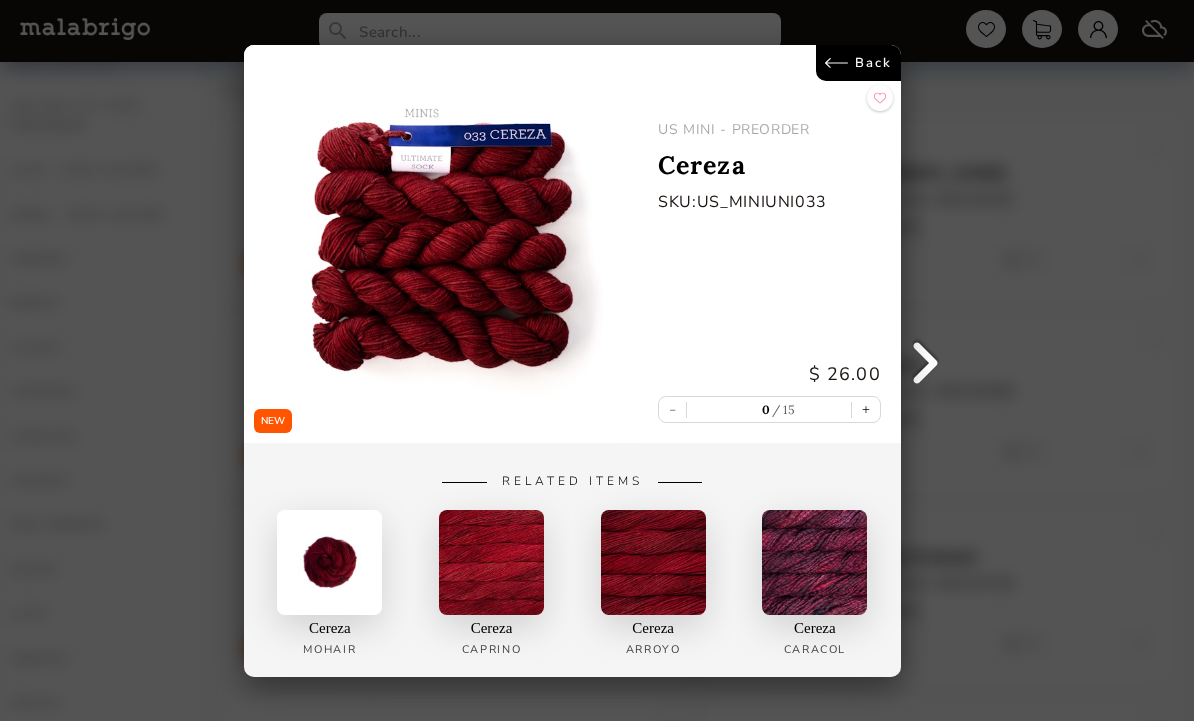 click on "Back" at bounding box center [857, 63] 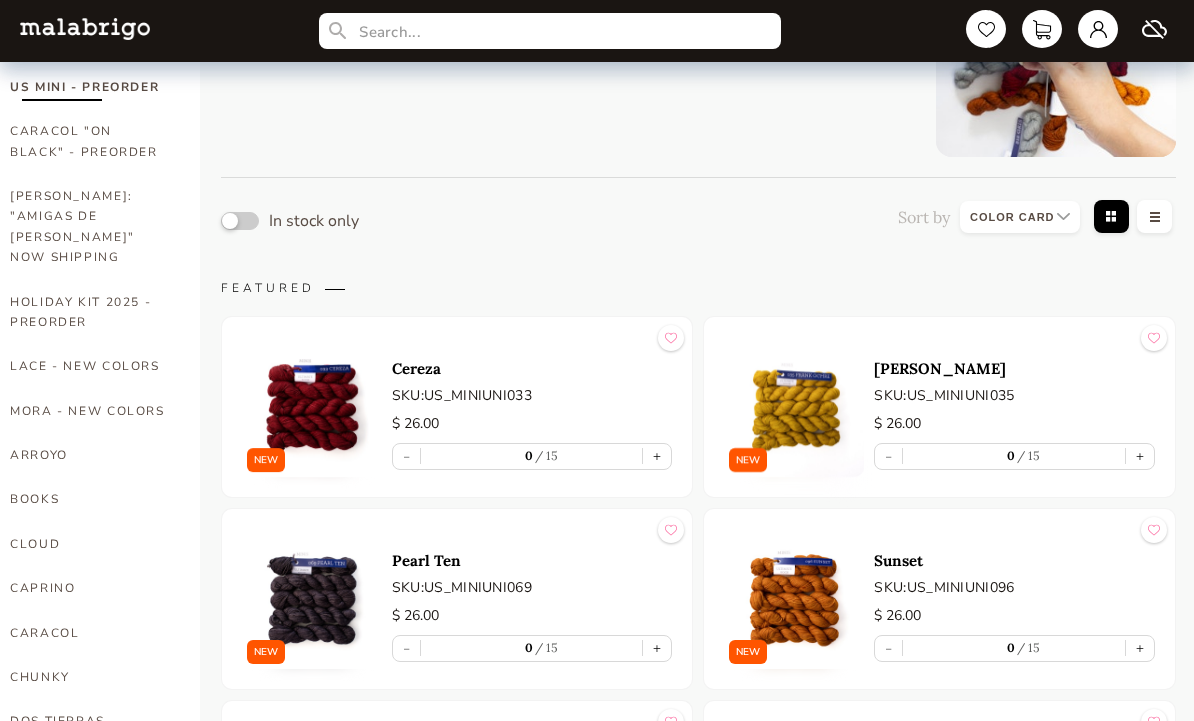 scroll, scrollTop: 0, scrollLeft: 0, axis: both 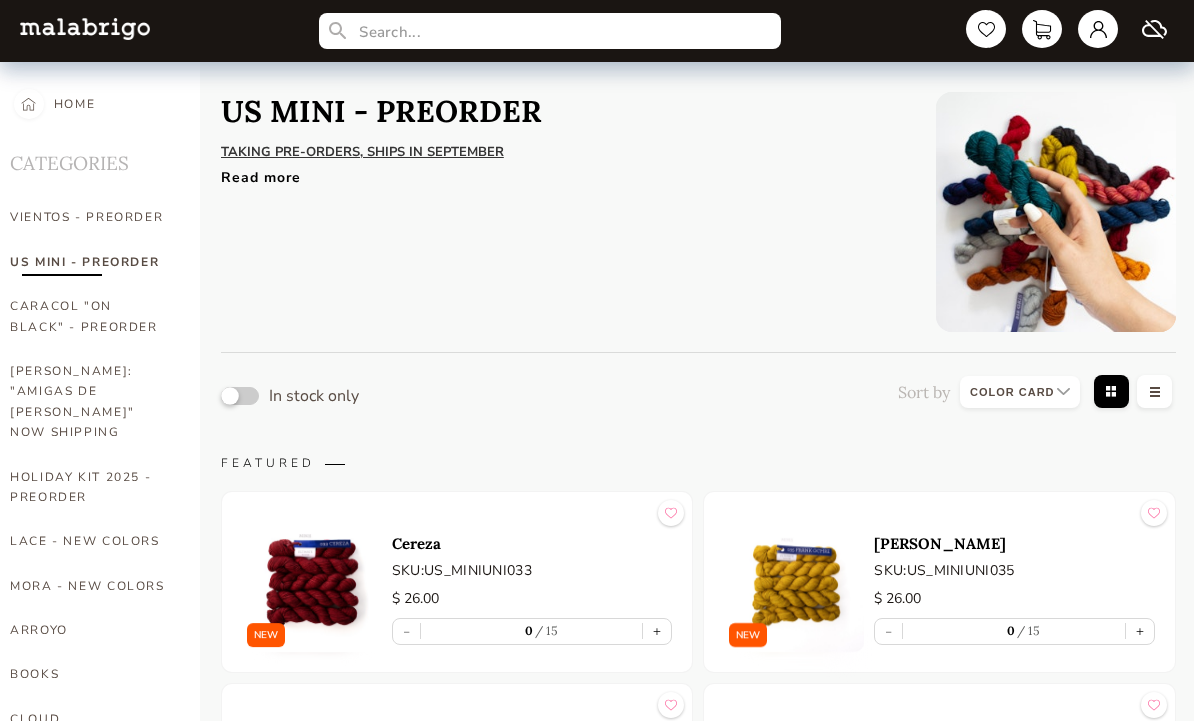 click at bounding box center (240, 396) 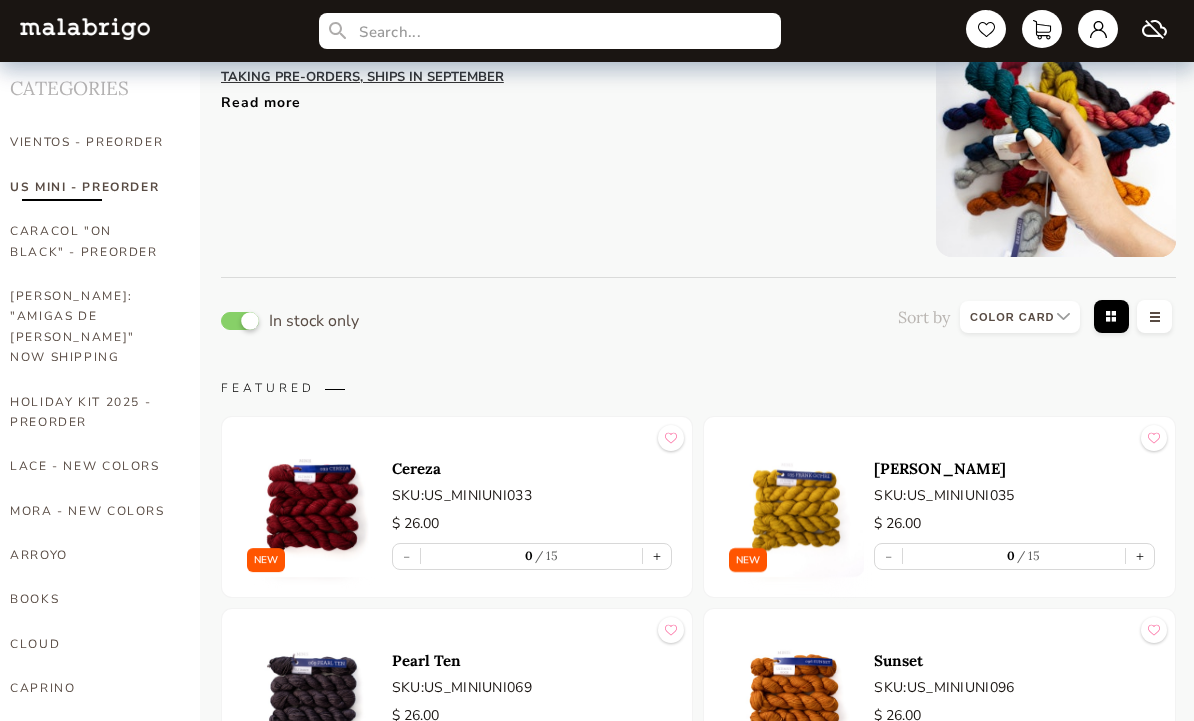 scroll, scrollTop: 387, scrollLeft: 0, axis: vertical 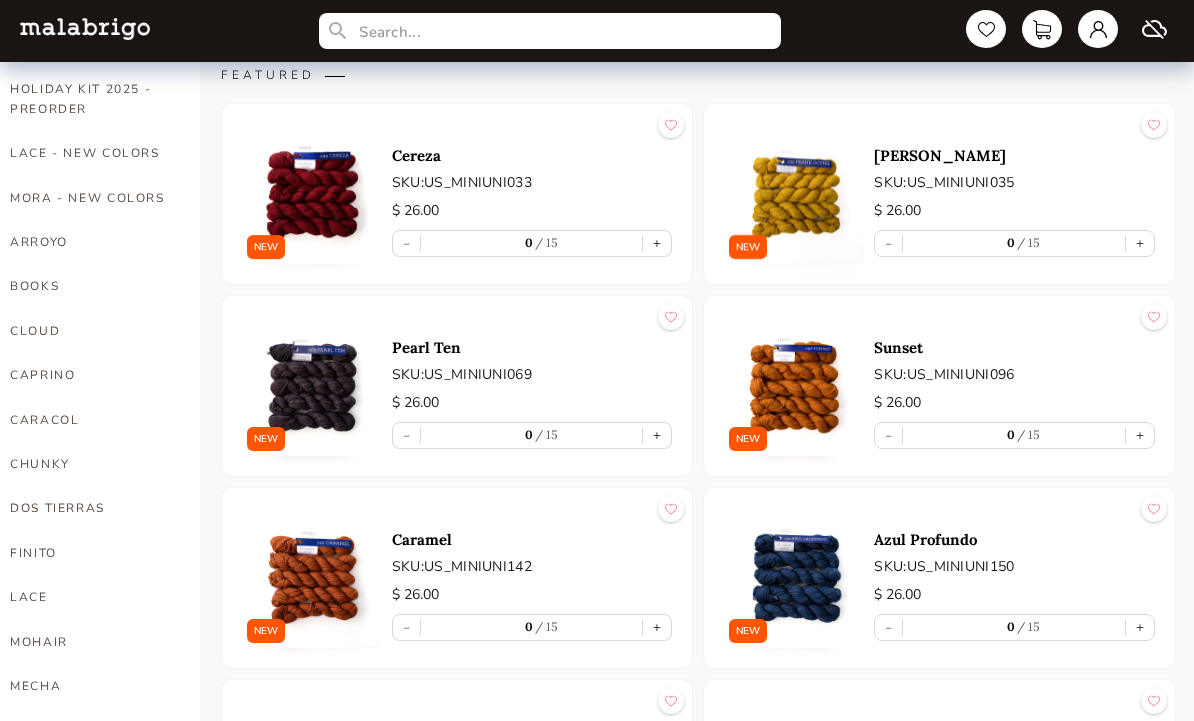 click on "+" at bounding box center [657, 244] 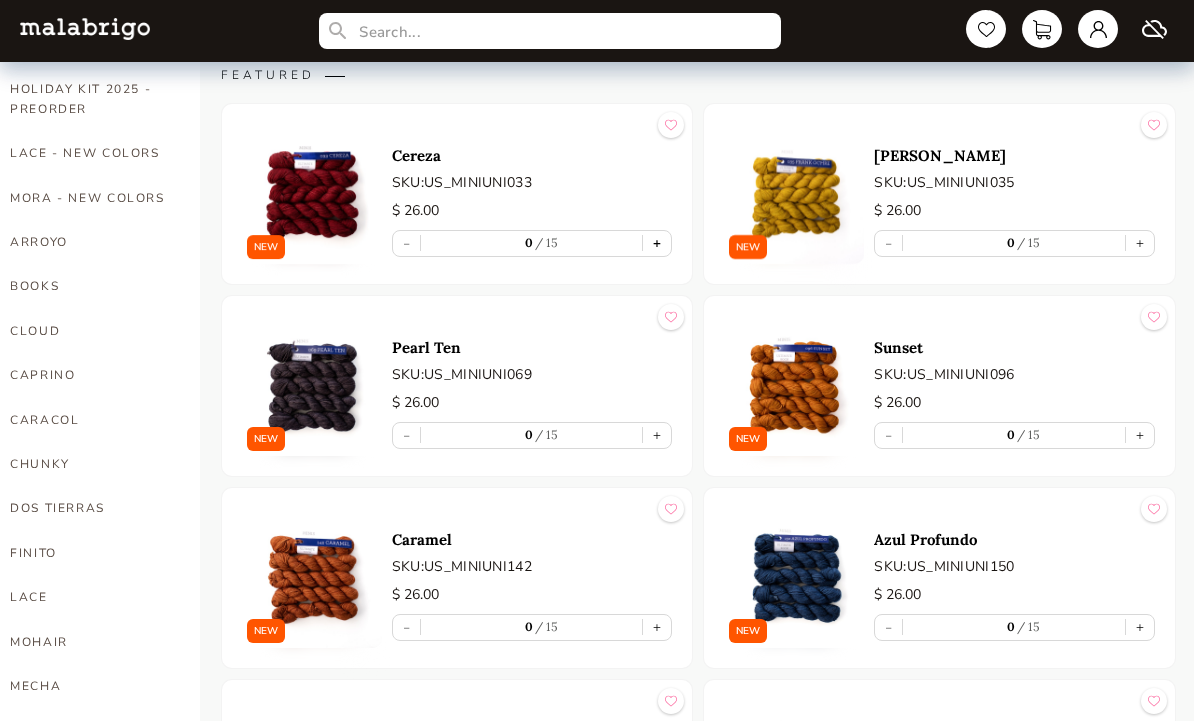type on "1" 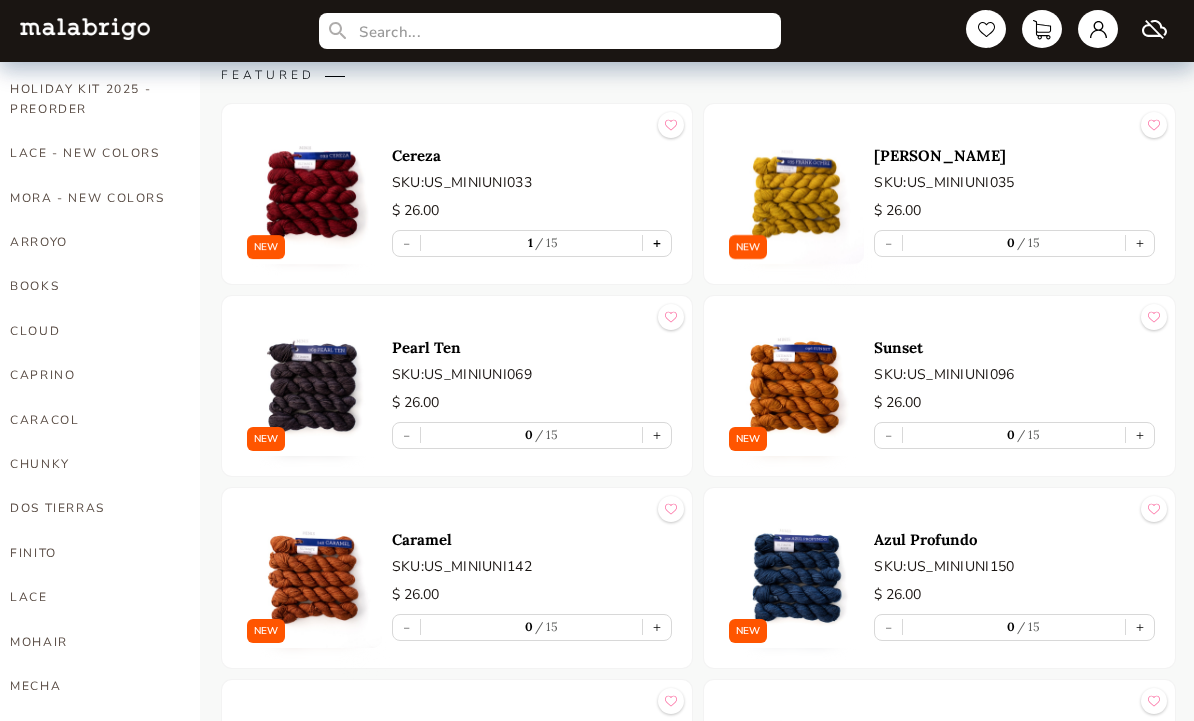 scroll, scrollTop: 388, scrollLeft: 0, axis: vertical 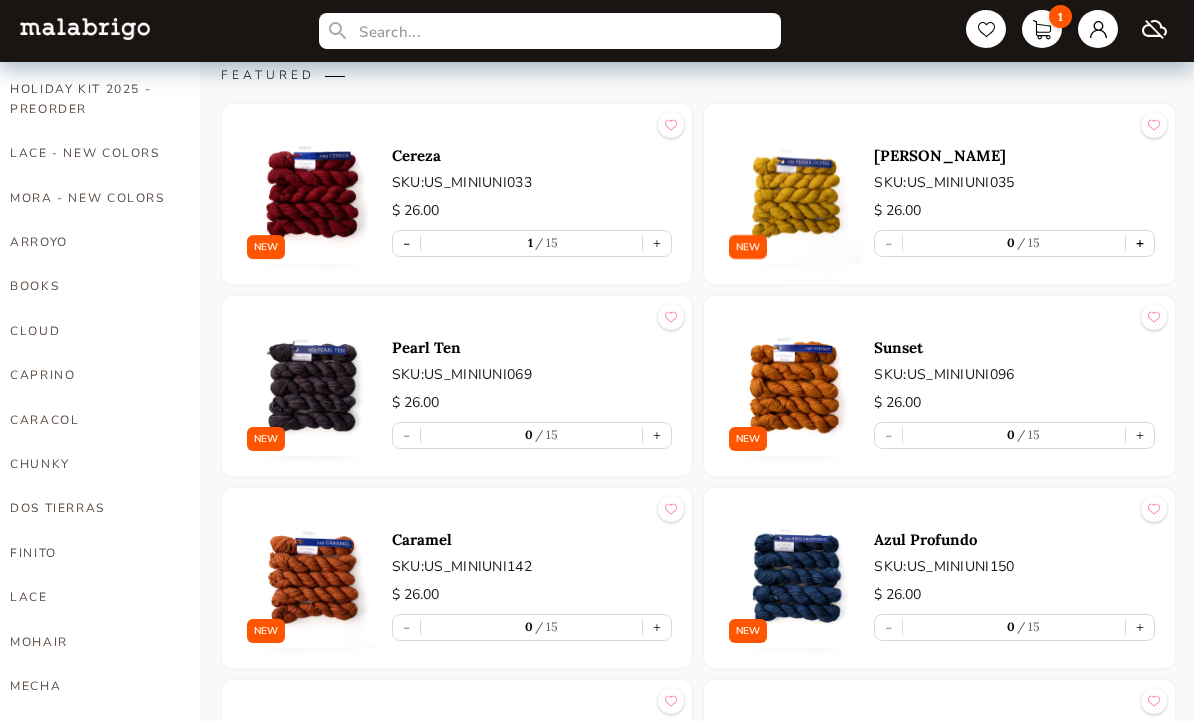 click on "+" at bounding box center (1140, 243) 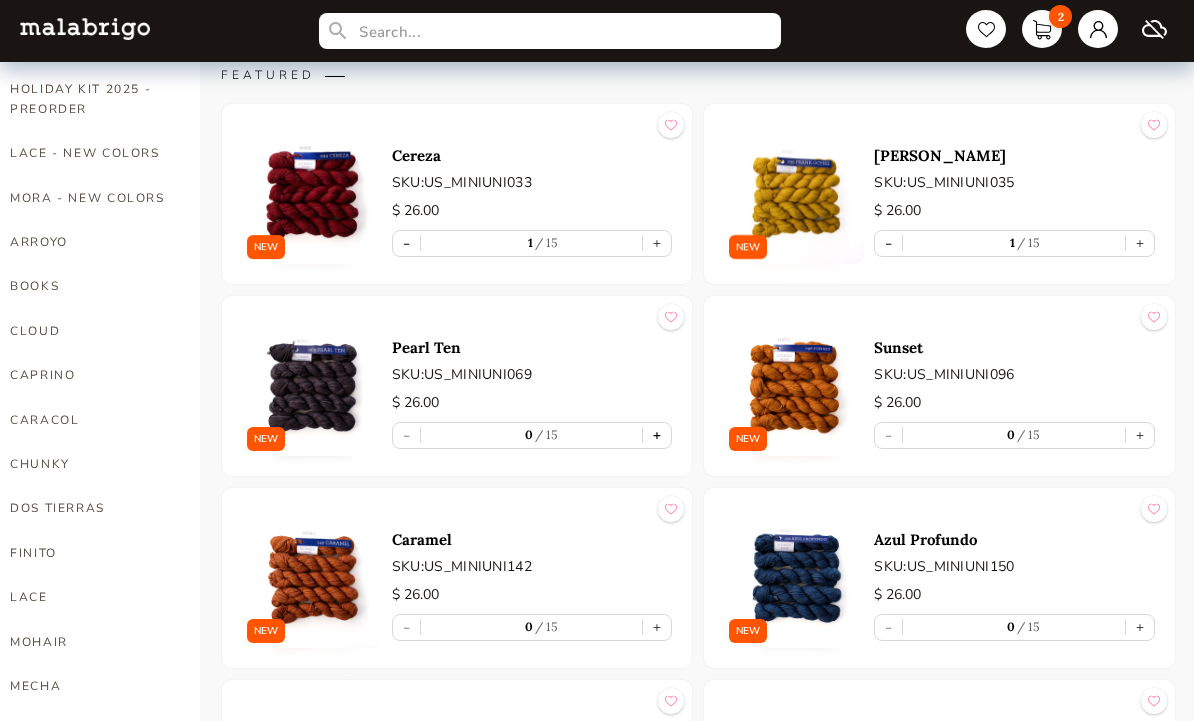 click on "+" at bounding box center [657, 435] 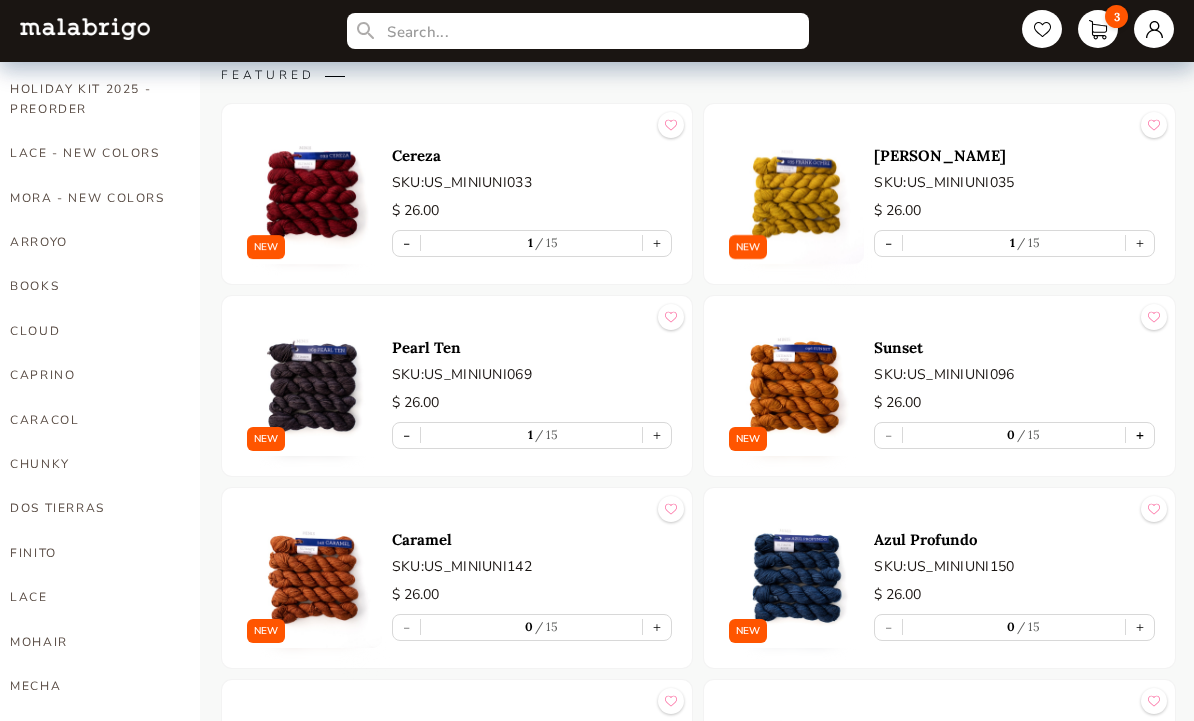 click on "+" at bounding box center [1140, 435] 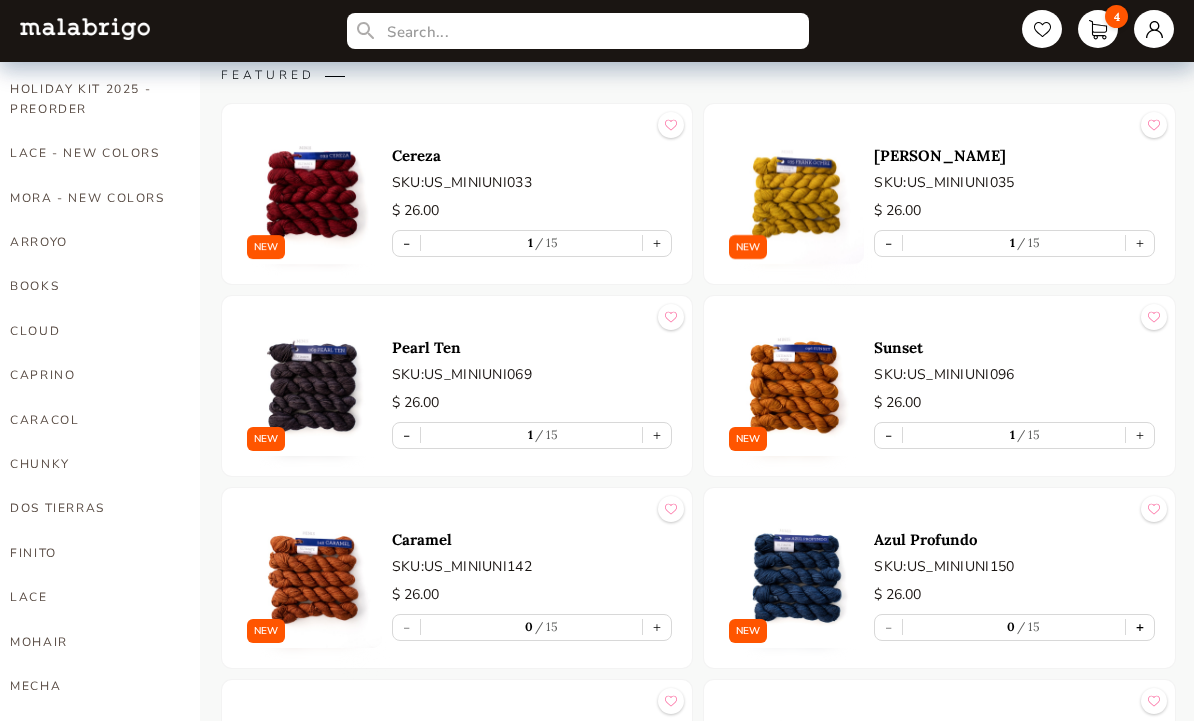click on "+" at bounding box center (1140, 627) 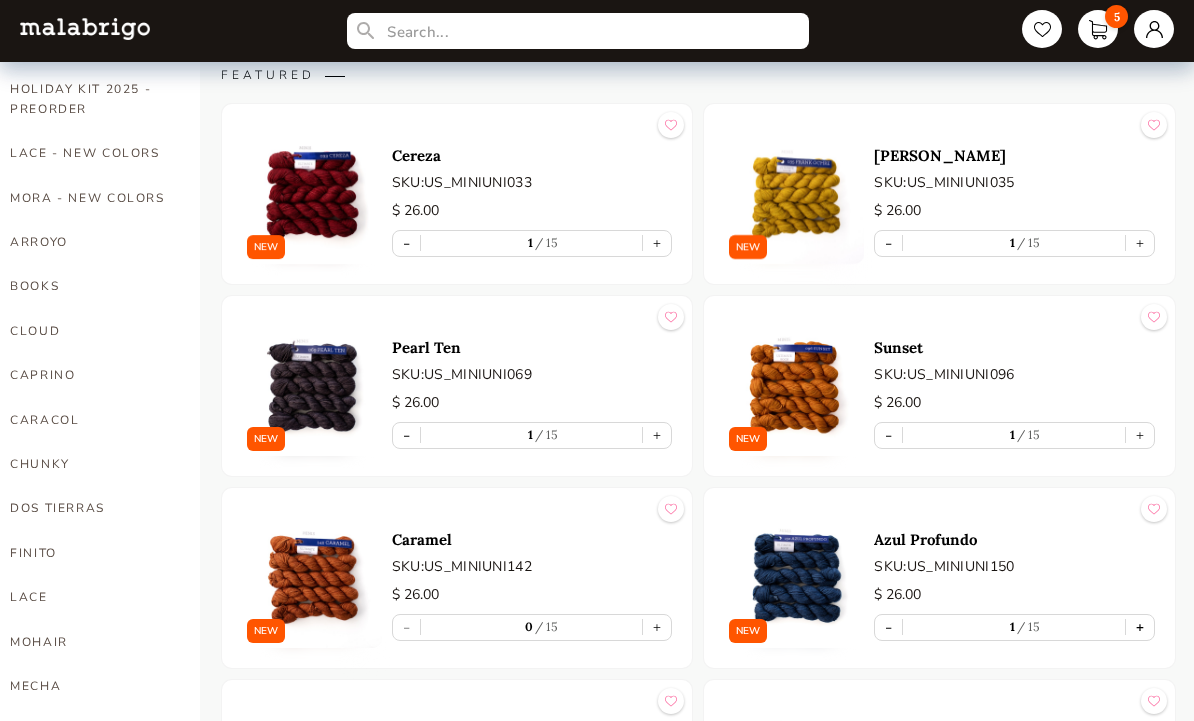 click on "+" at bounding box center [657, 627] 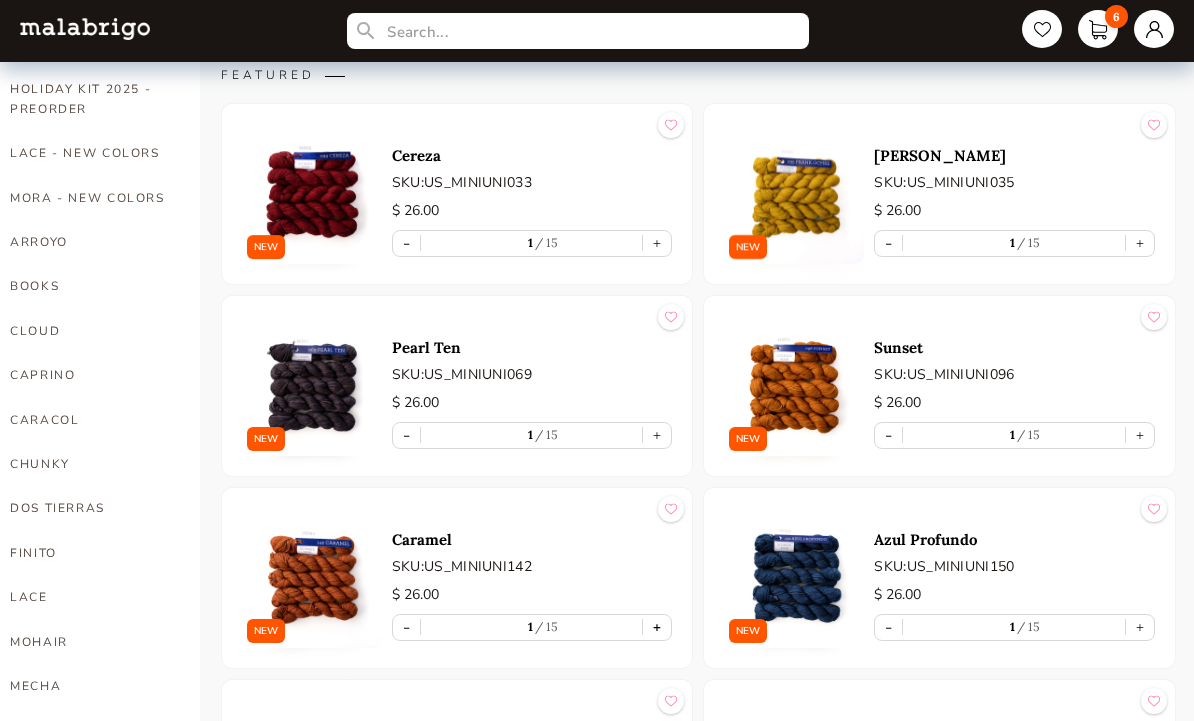 type on "1" 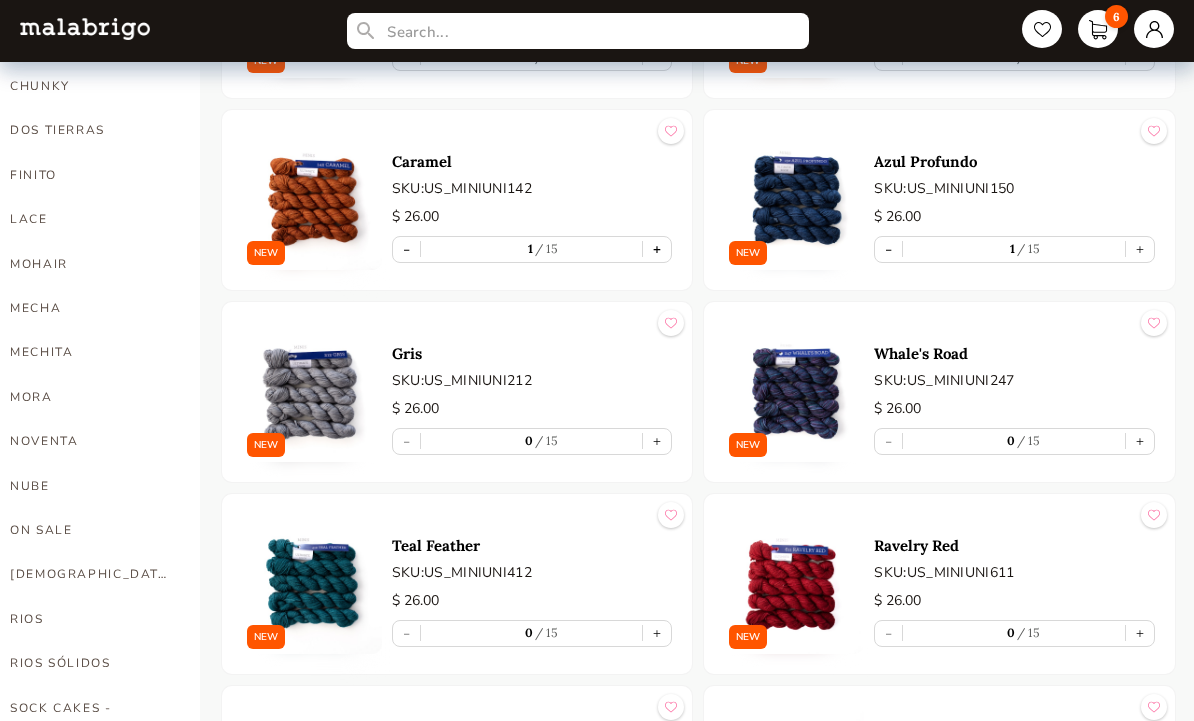 scroll, scrollTop: 765, scrollLeft: 0, axis: vertical 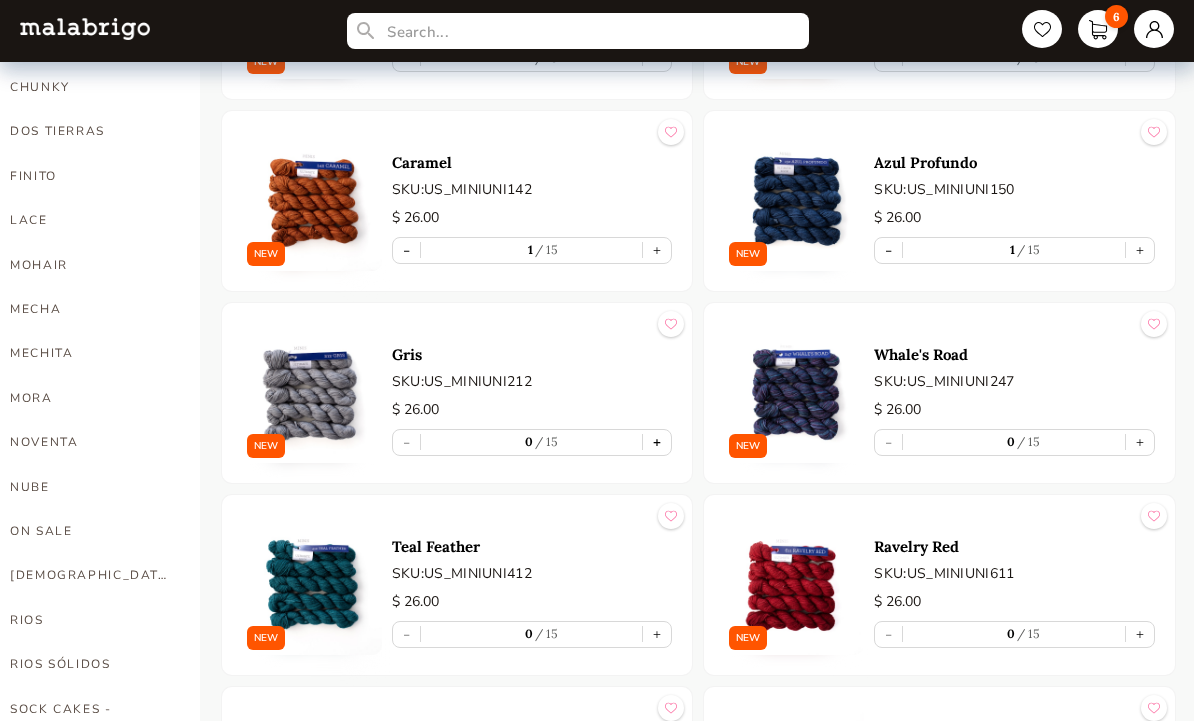 click on "+" at bounding box center [657, 442] 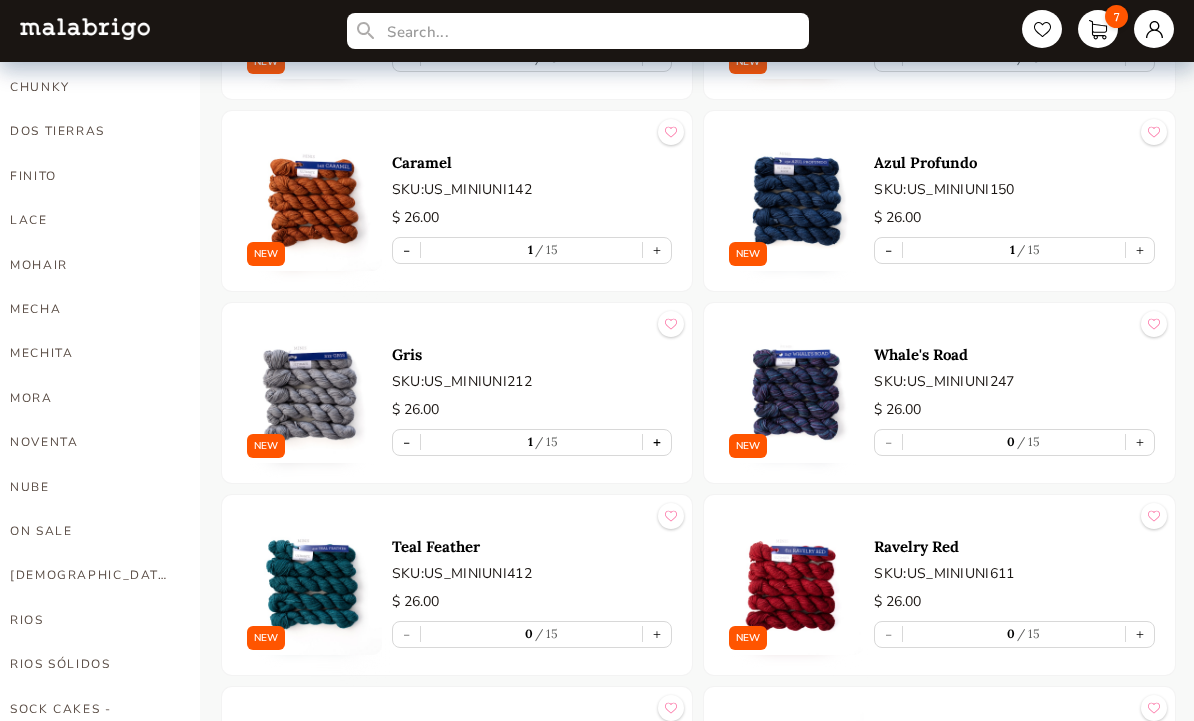 type on "1" 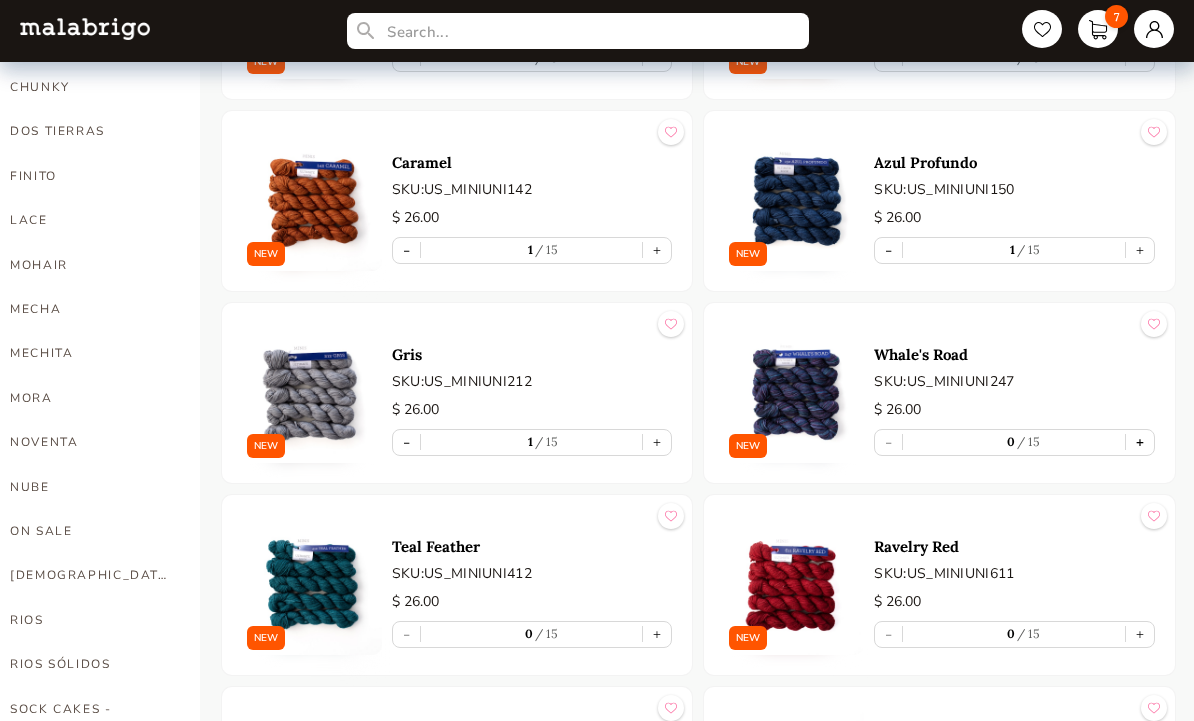 click on "+" at bounding box center [1140, 442] 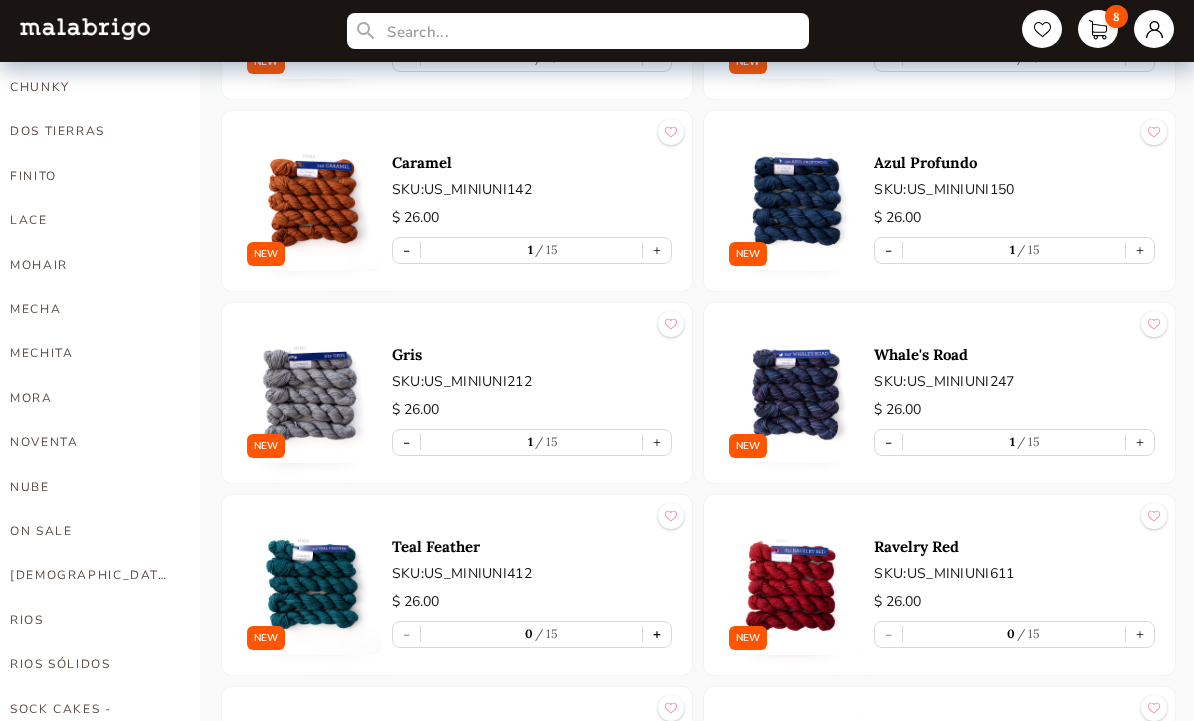 click on "+" at bounding box center (657, 634) 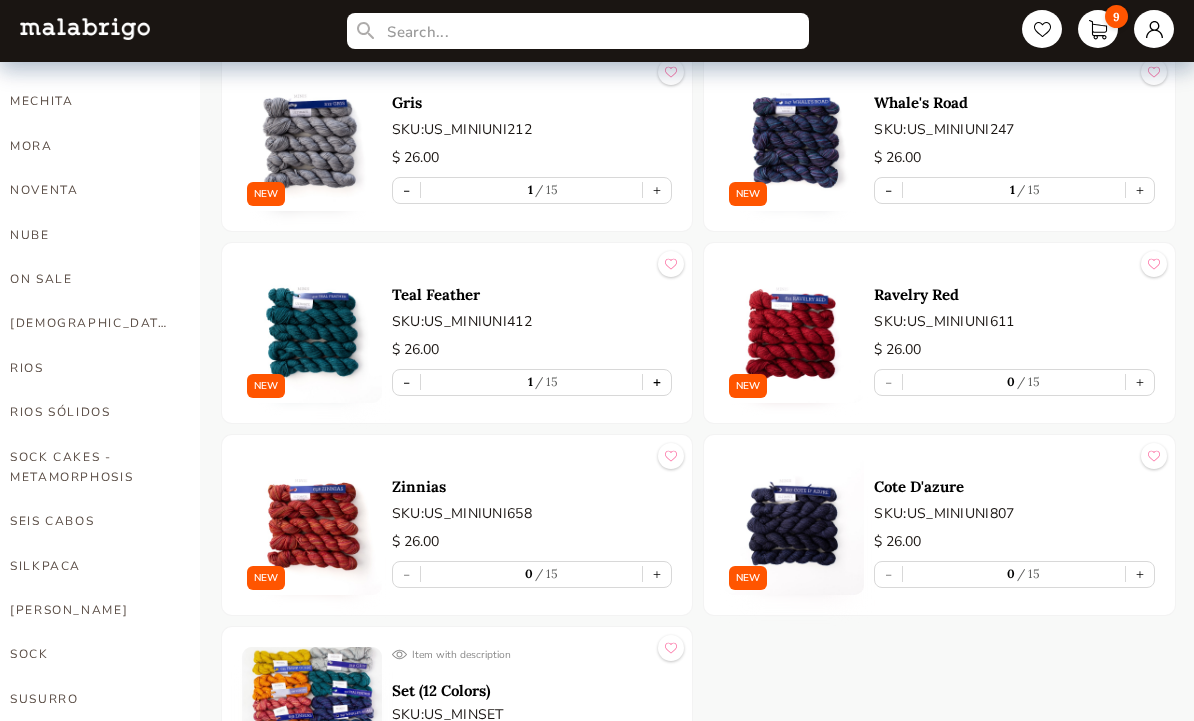 scroll, scrollTop: 1016, scrollLeft: 0, axis: vertical 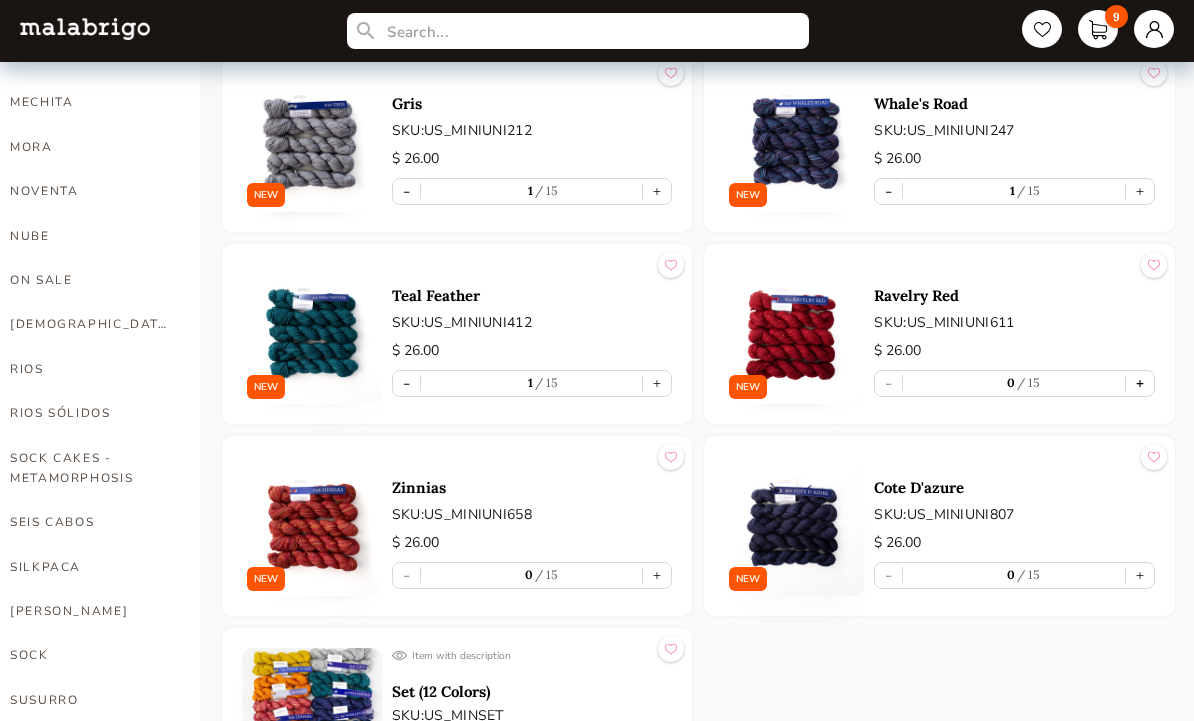 click on "+" at bounding box center [1140, 383] 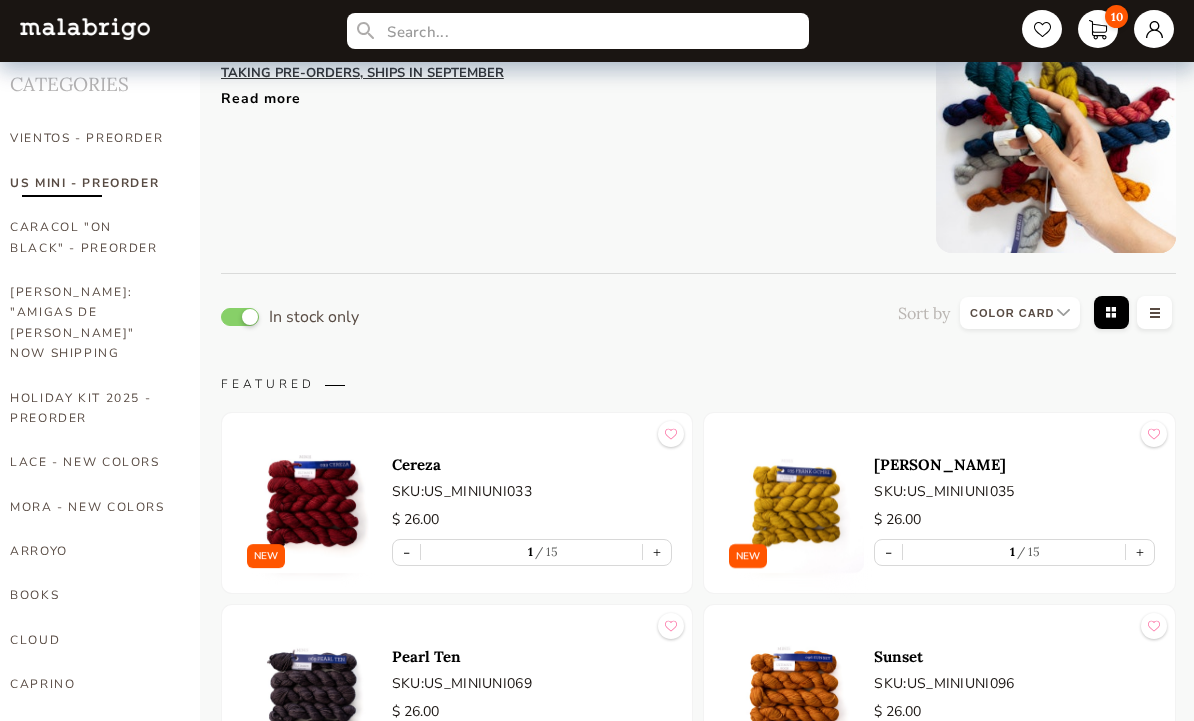 scroll, scrollTop: 0, scrollLeft: 0, axis: both 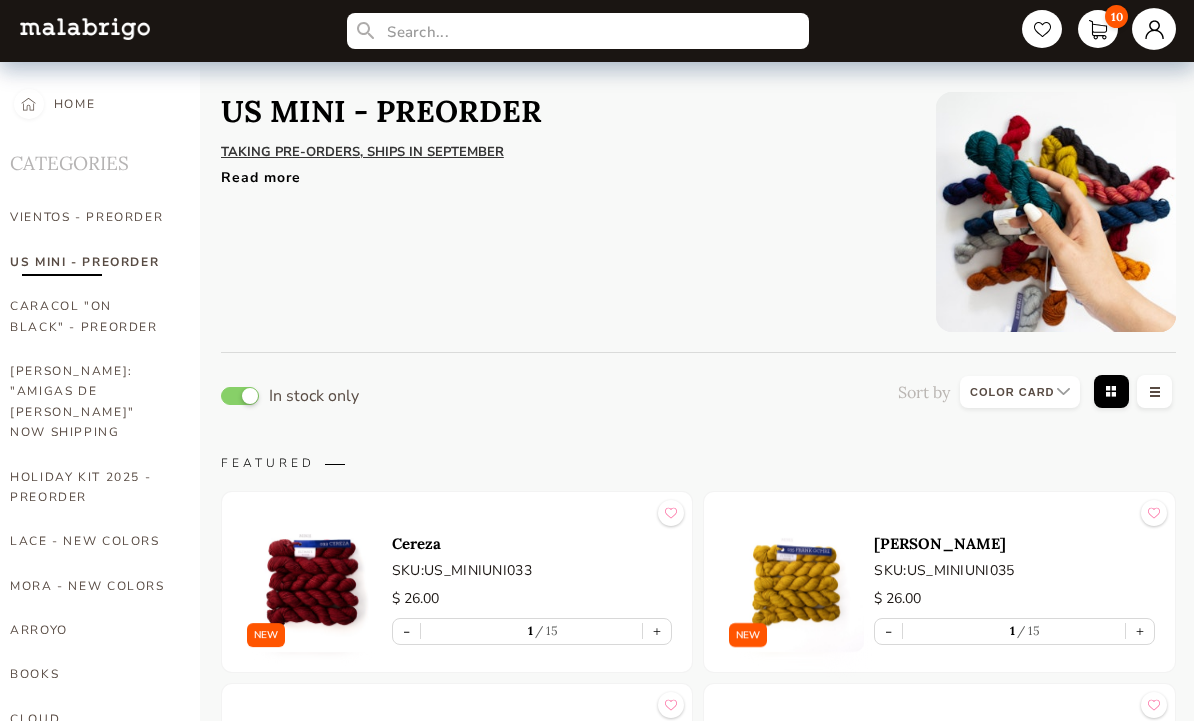 click at bounding box center [1154, 29] 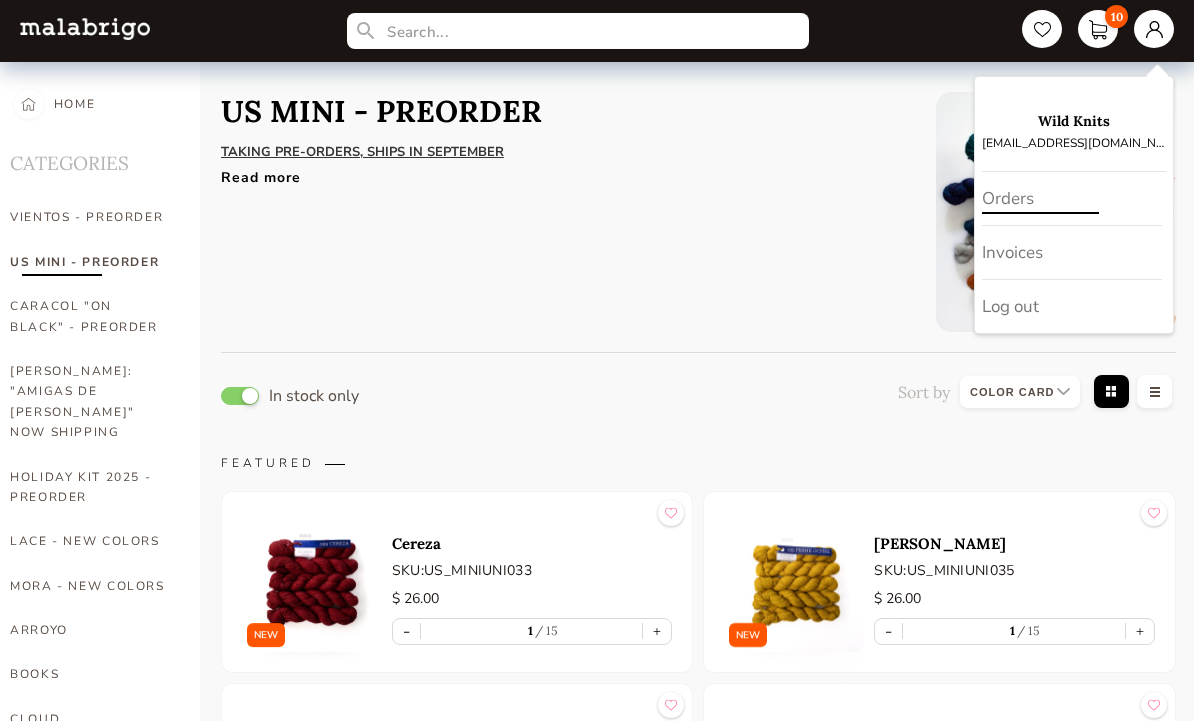click on "Orders" at bounding box center (1072, 199) 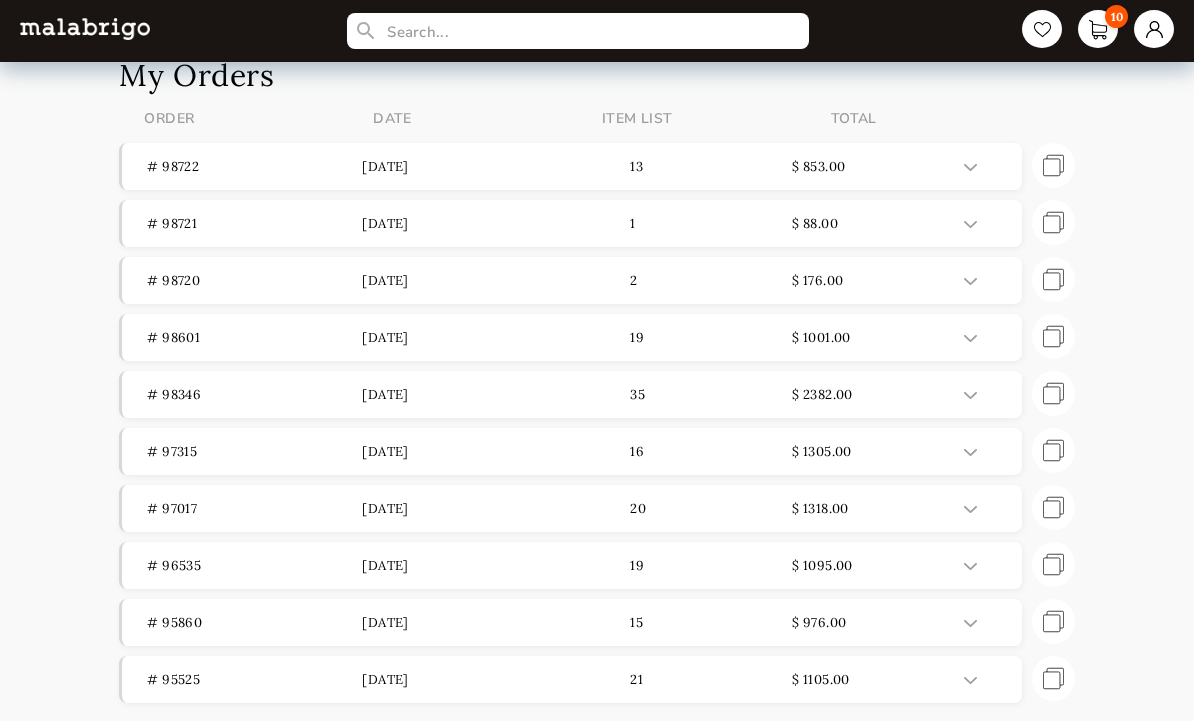 scroll, scrollTop: 131, scrollLeft: 0, axis: vertical 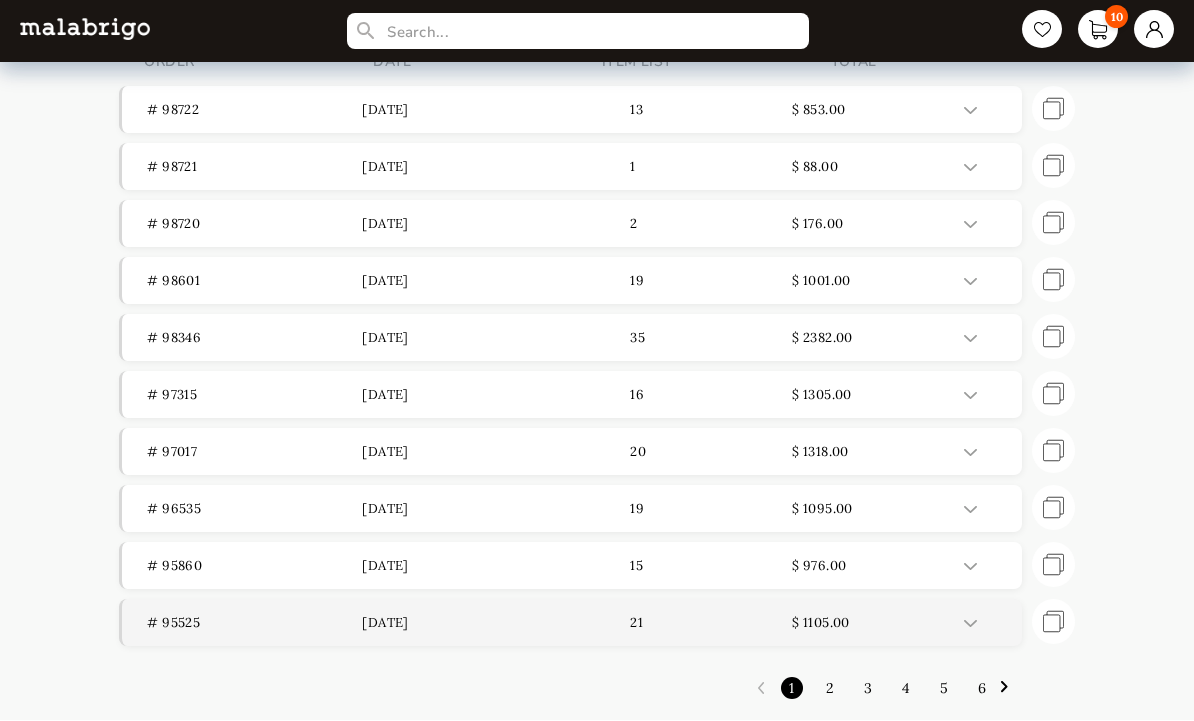 click on "# 95525" at bounding box center [254, 623] 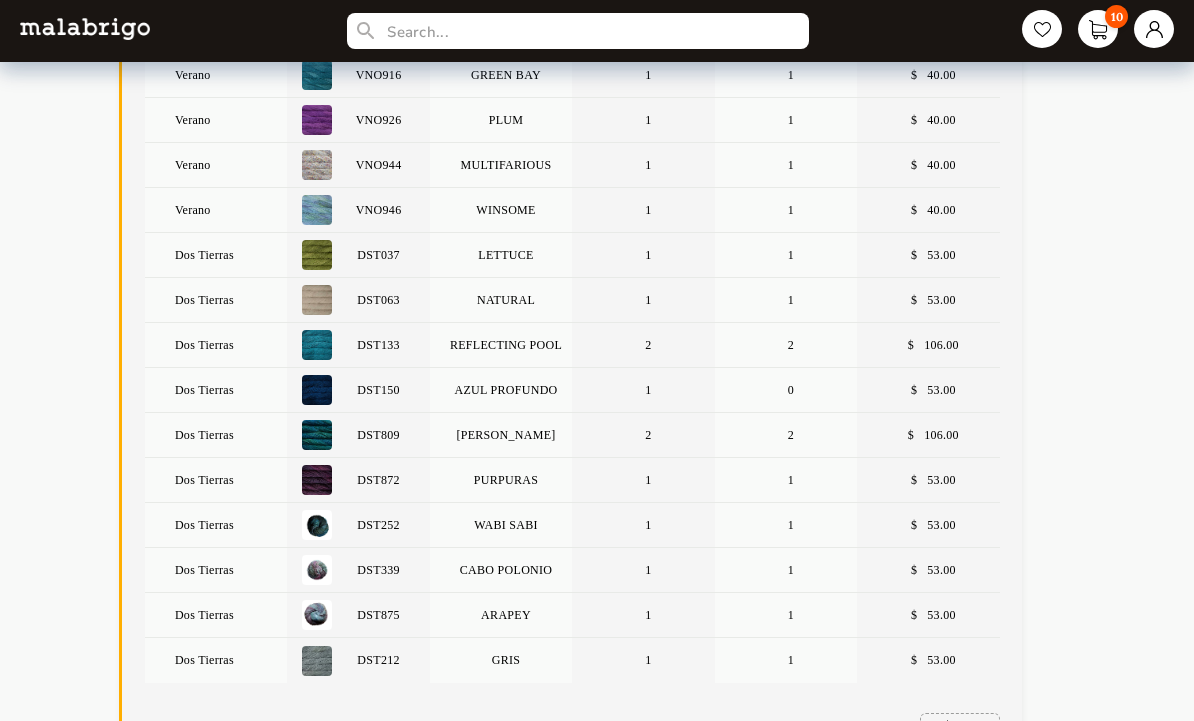 scroll, scrollTop: 1198, scrollLeft: 0, axis: vertical 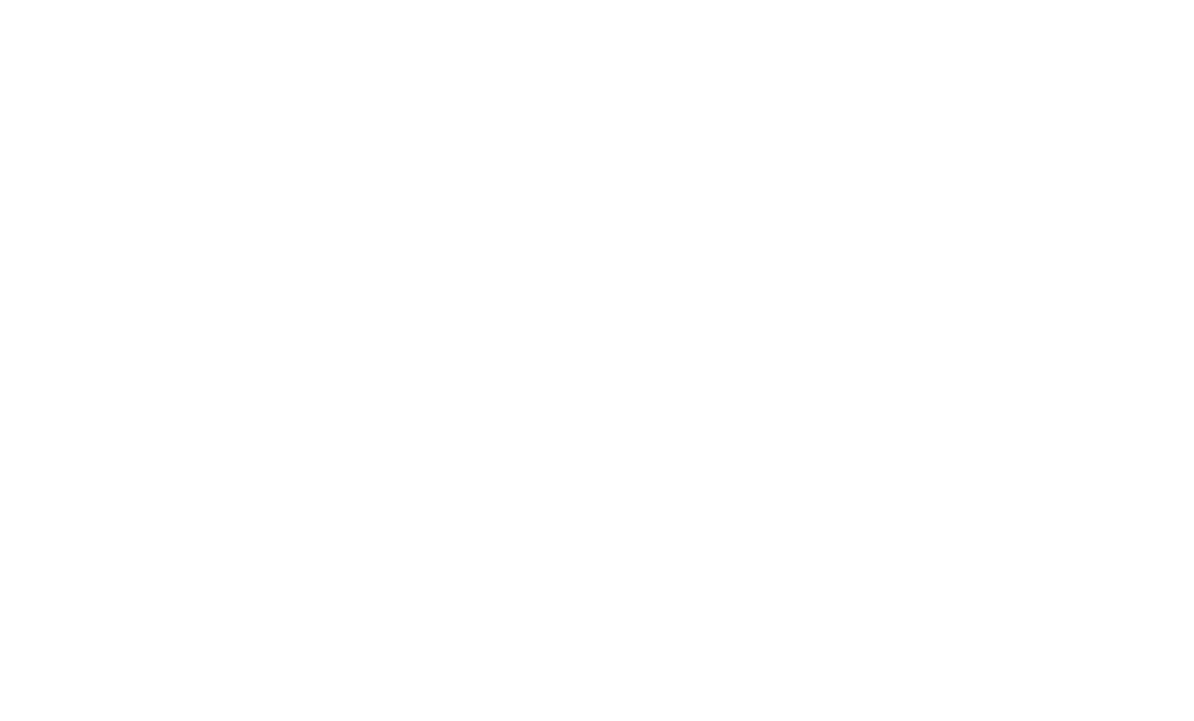 select on "INDEX" 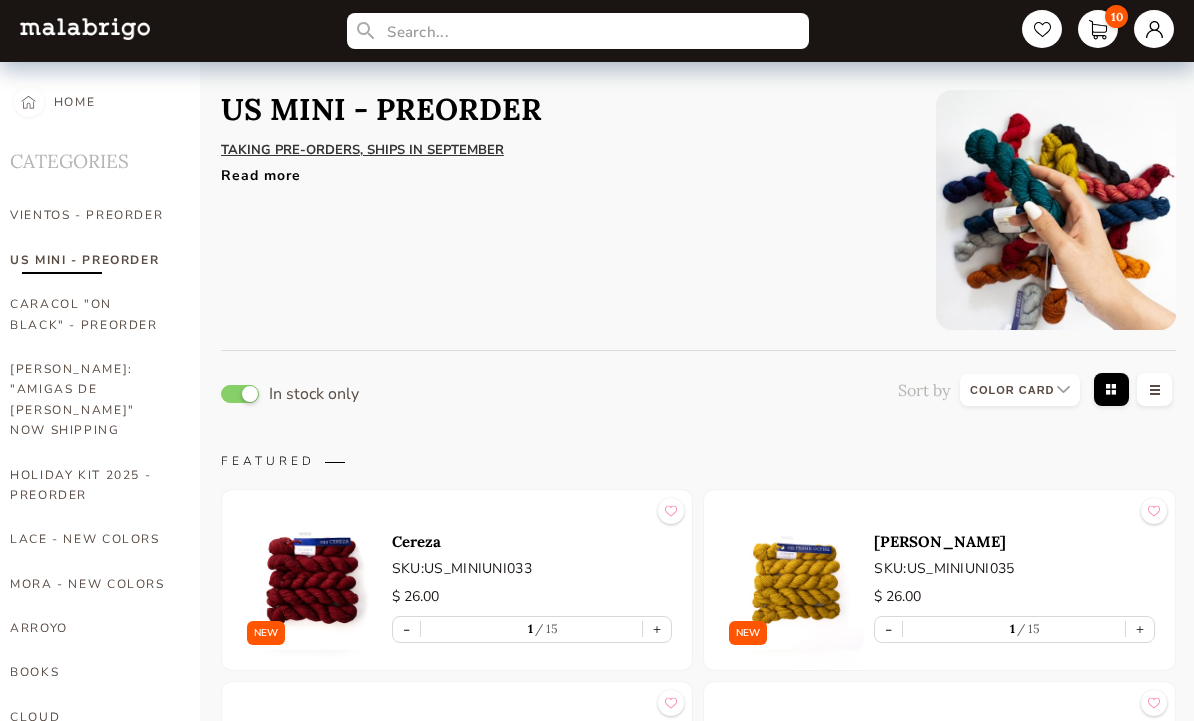 scroll, scrollTop: 5, scrollLeft: 0, axis: vertical 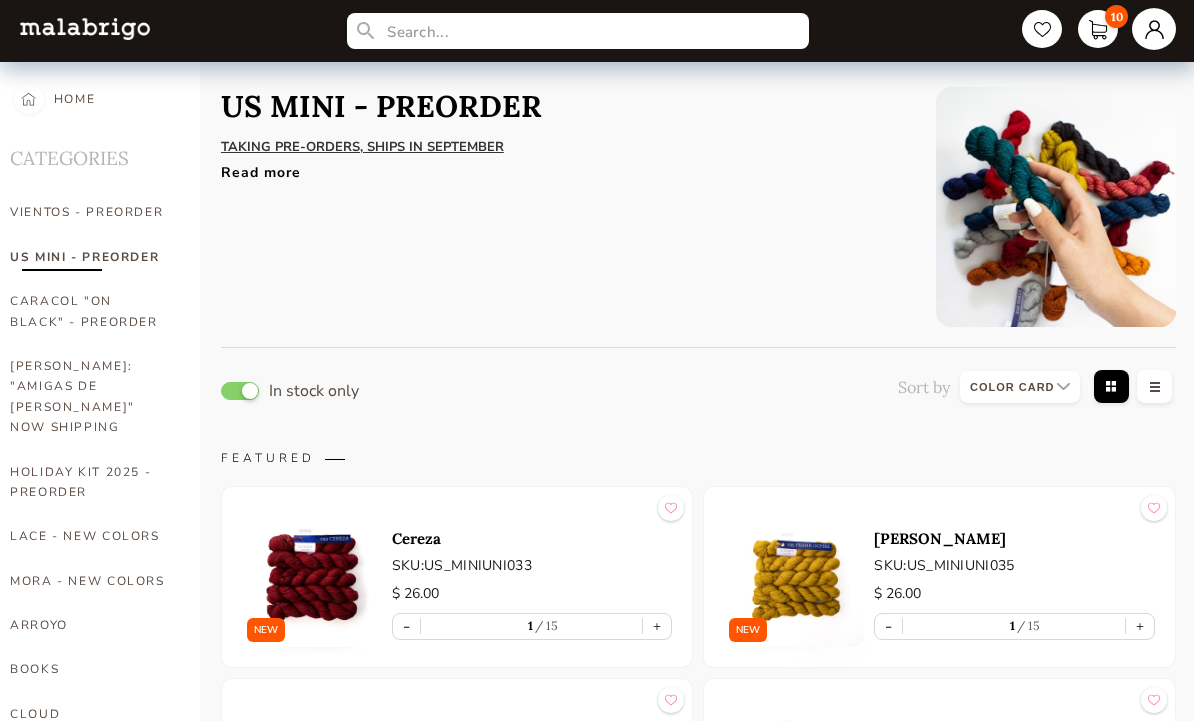 click at bounding box center (1154, 29) 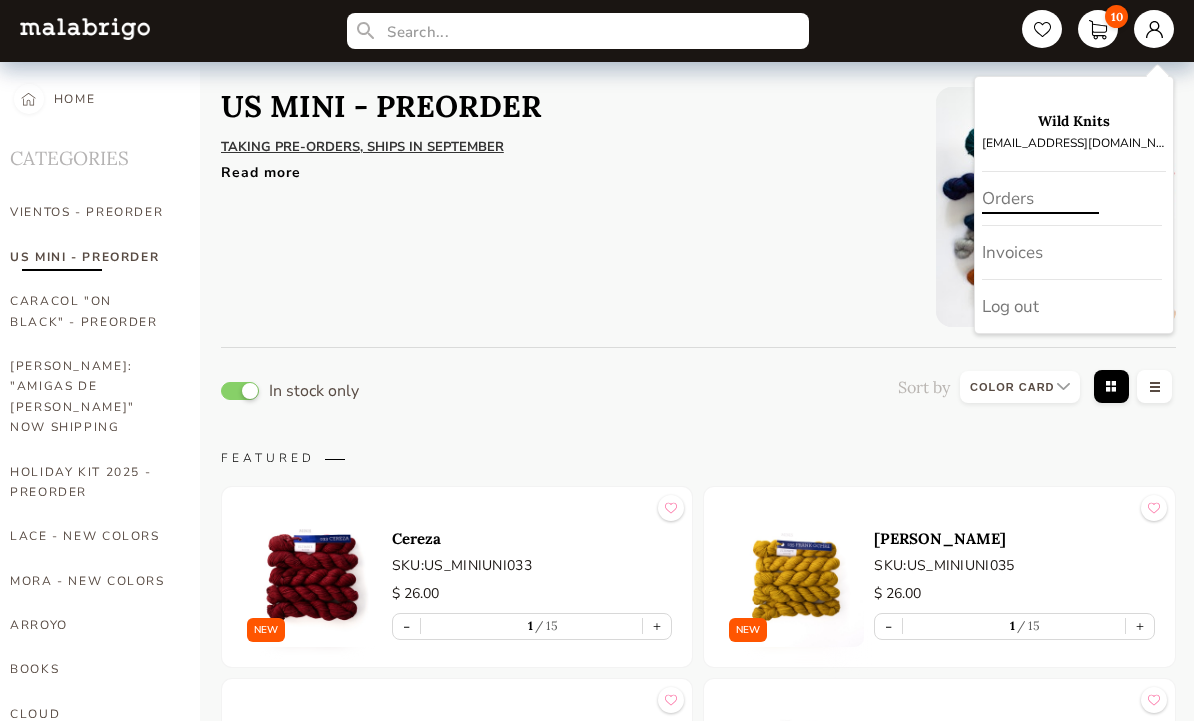 click on "Orders" at bounding box center [1072, 199] 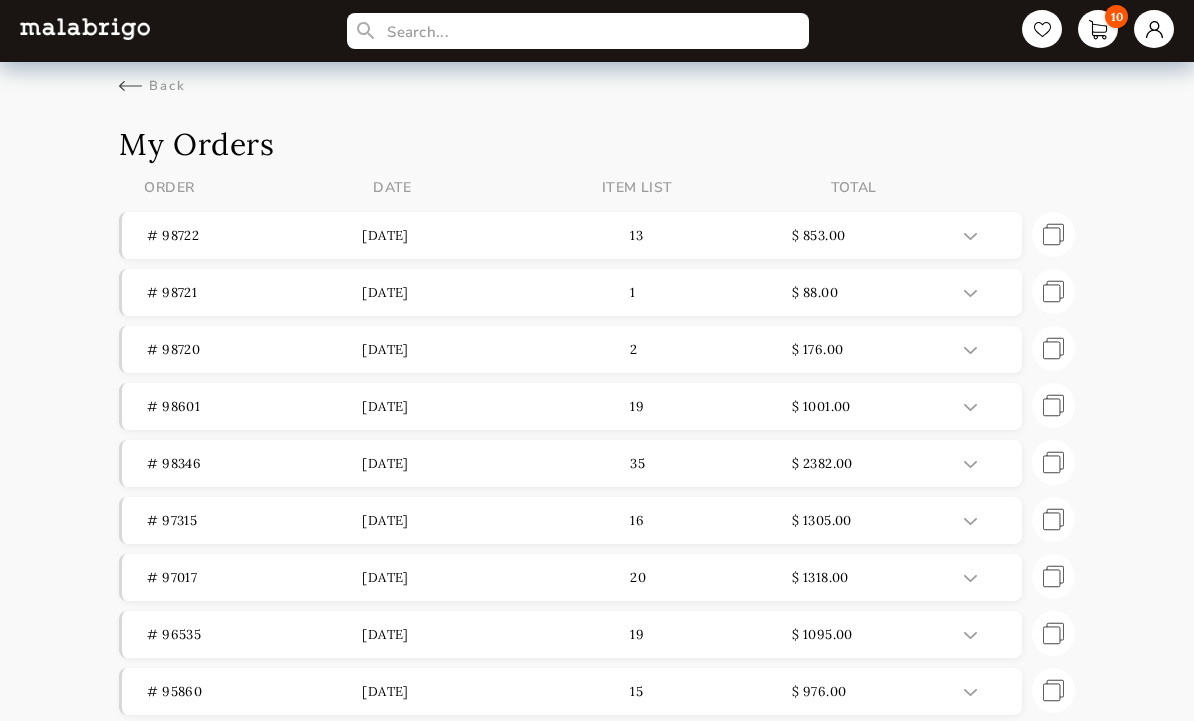 scroll, scrollTop: 131, scrollLeft: 0, axis: vertical 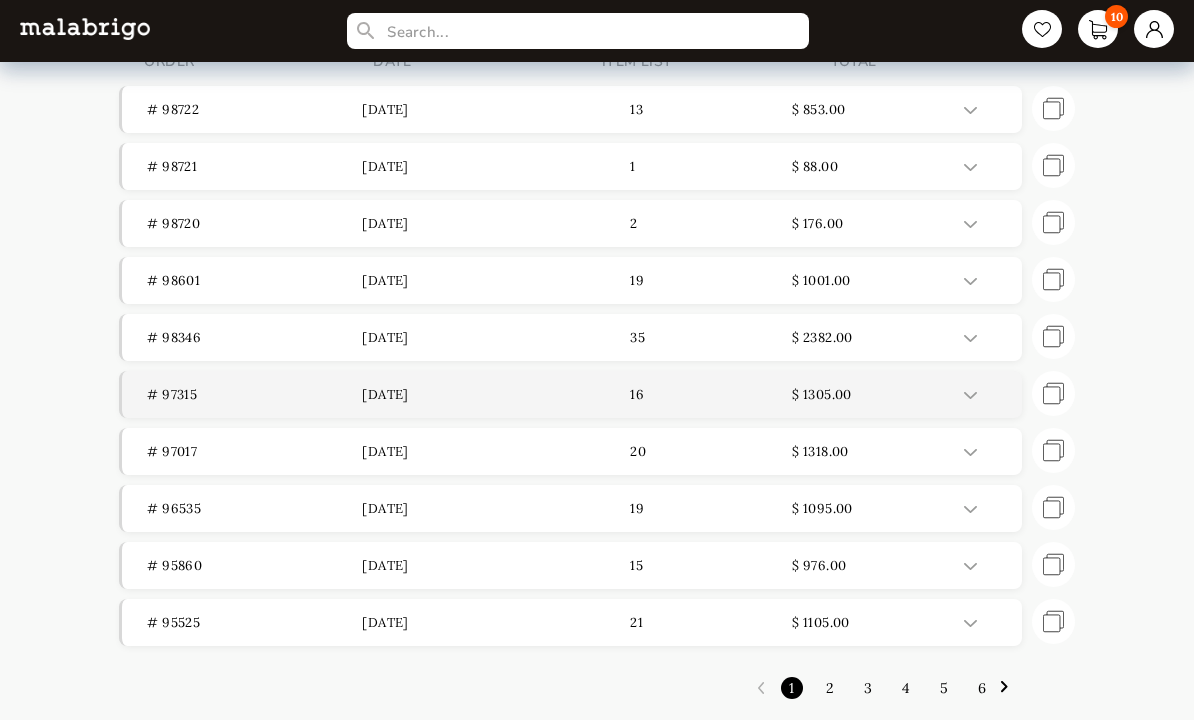 click on "# 97315 [DATE] 16 $ 1305.00" at bounding box center [572, 395] 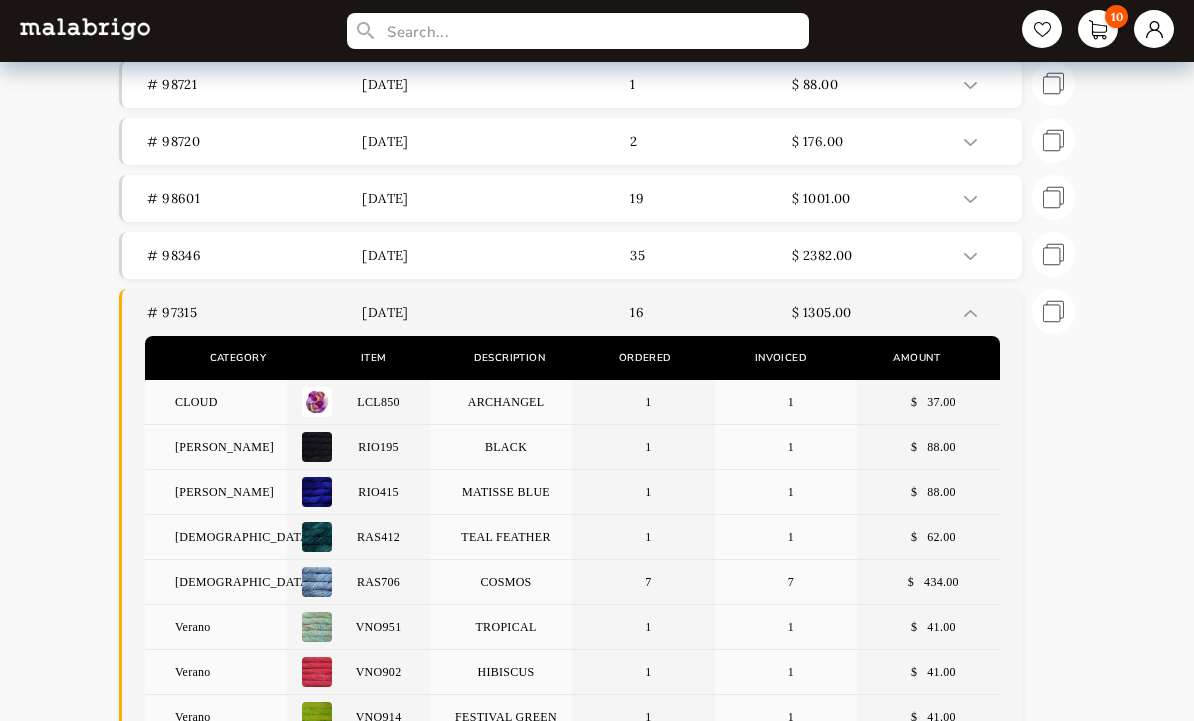 scroll, scrollTop: 198, scrollLeft: 0, axis: vertical 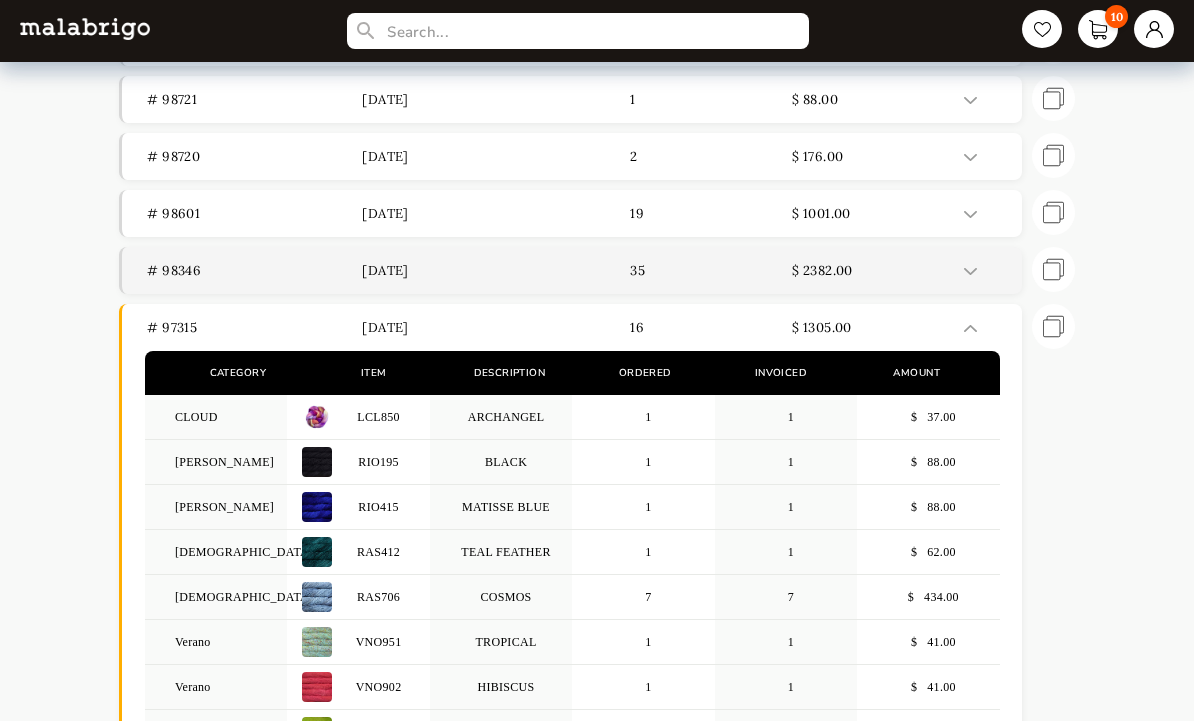 click on "# 98346" at bounding box center (254, 270) 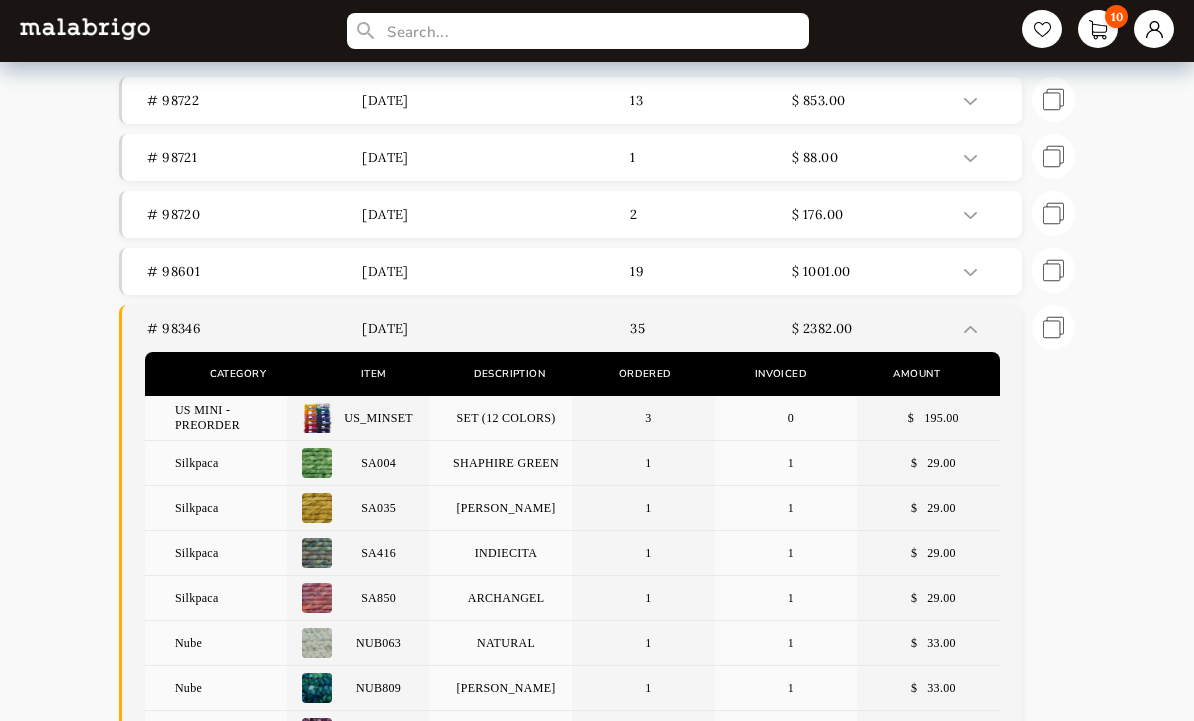 scroll, scrollTop: 0, scrollLeft: 0, axis: both 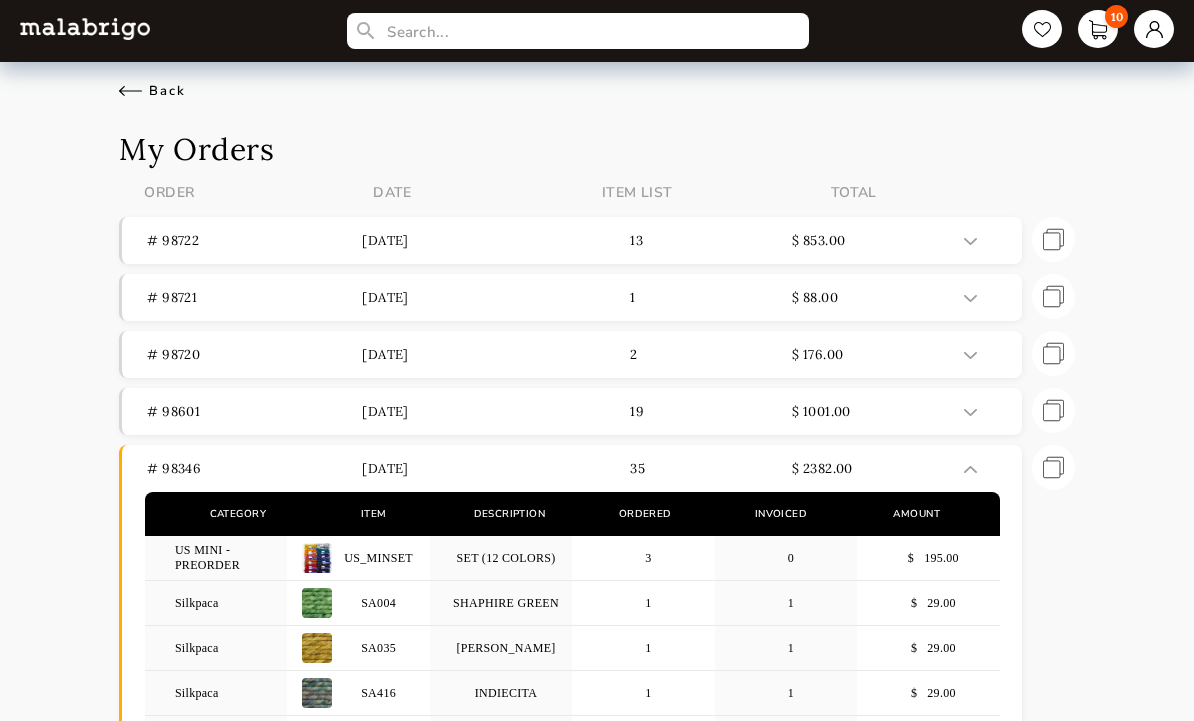 click on "Back" at bounding box center (152, 91) 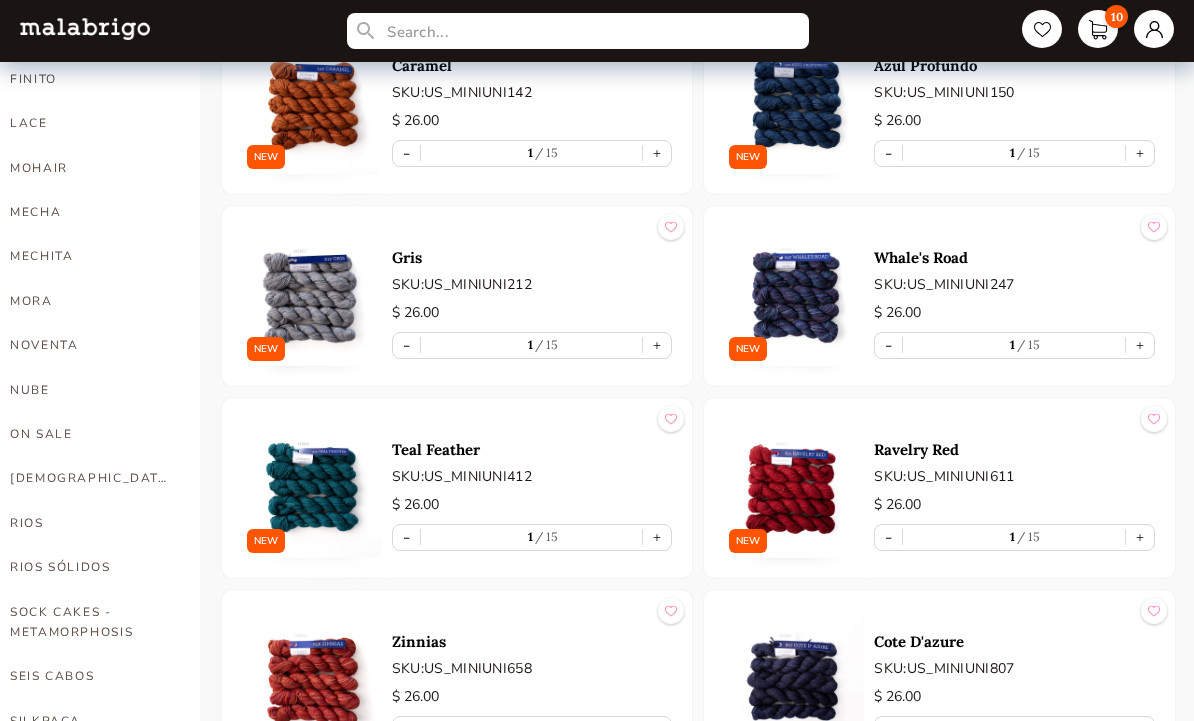 scroll, scrollTop: 862, scrollLeft: 0, axis: vertical 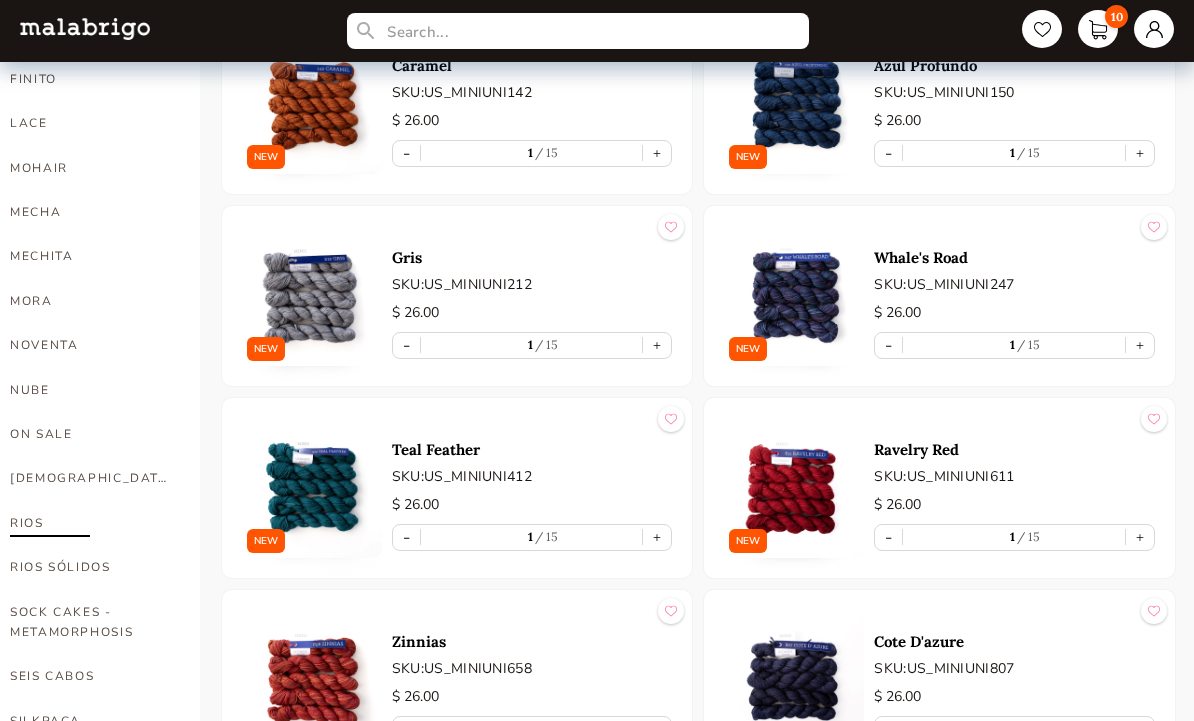 click on "RIOS" at bounding box center [90, 523] 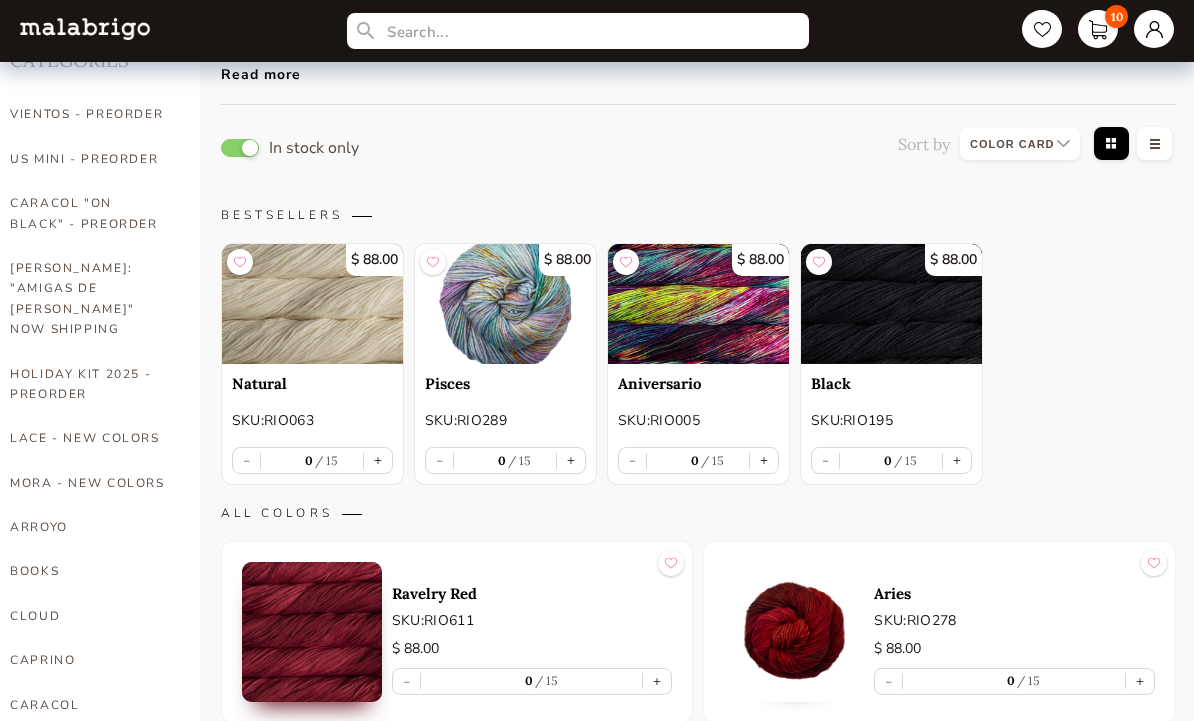 scroll, scrollTop: 101, scrollLeft: 0, axis: vertical 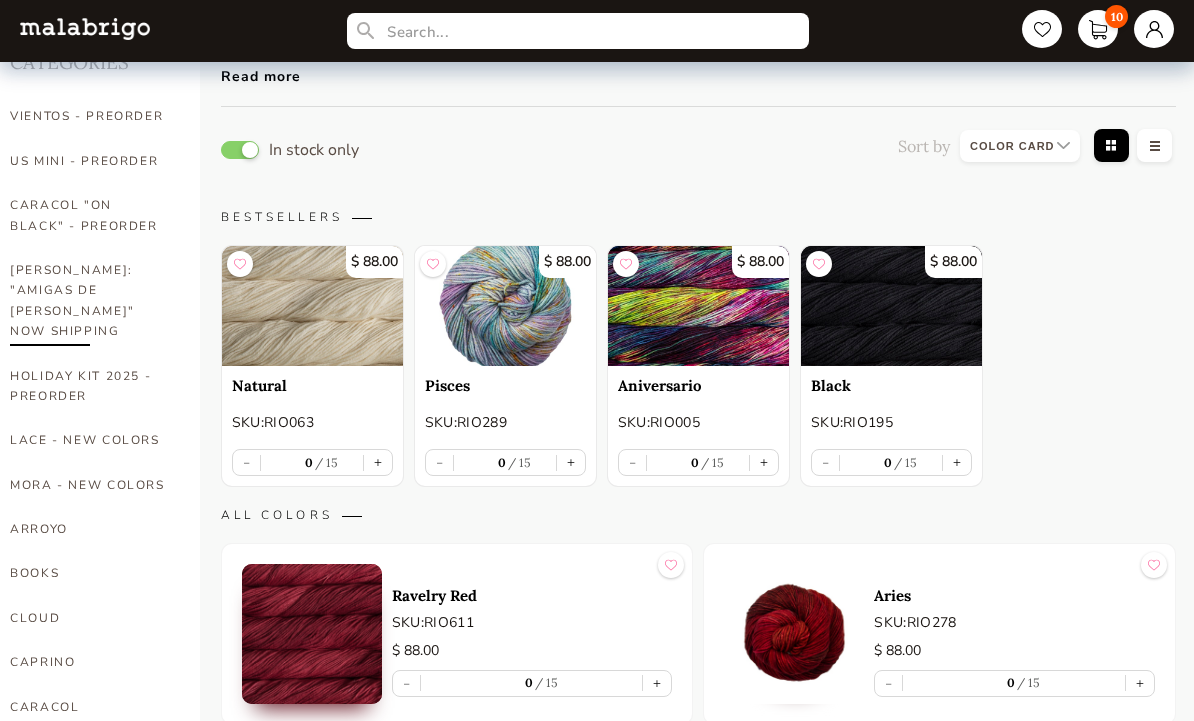 click on "[PERSON_NAME]: "AMIGAS DE [PERSON_NAME]"  NOW SHIPPING" at bounding box center [90, 301] 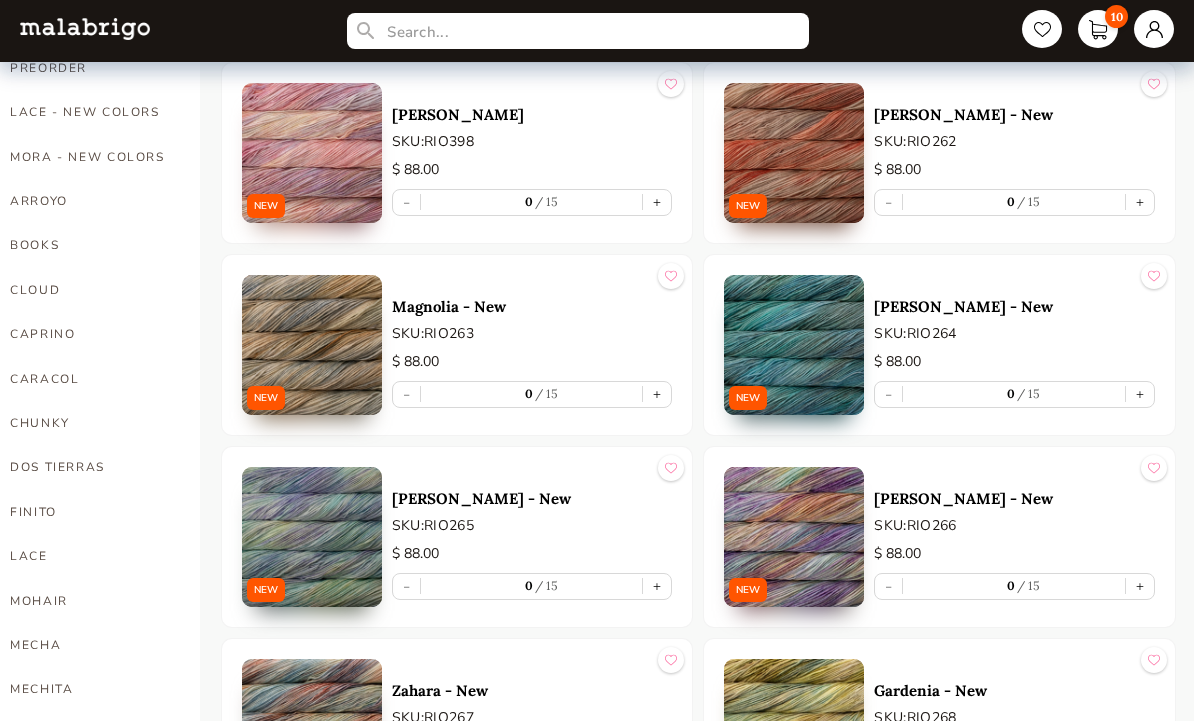 scroll, scrollTop: 517, scrollLeft: 0, axis: vertical 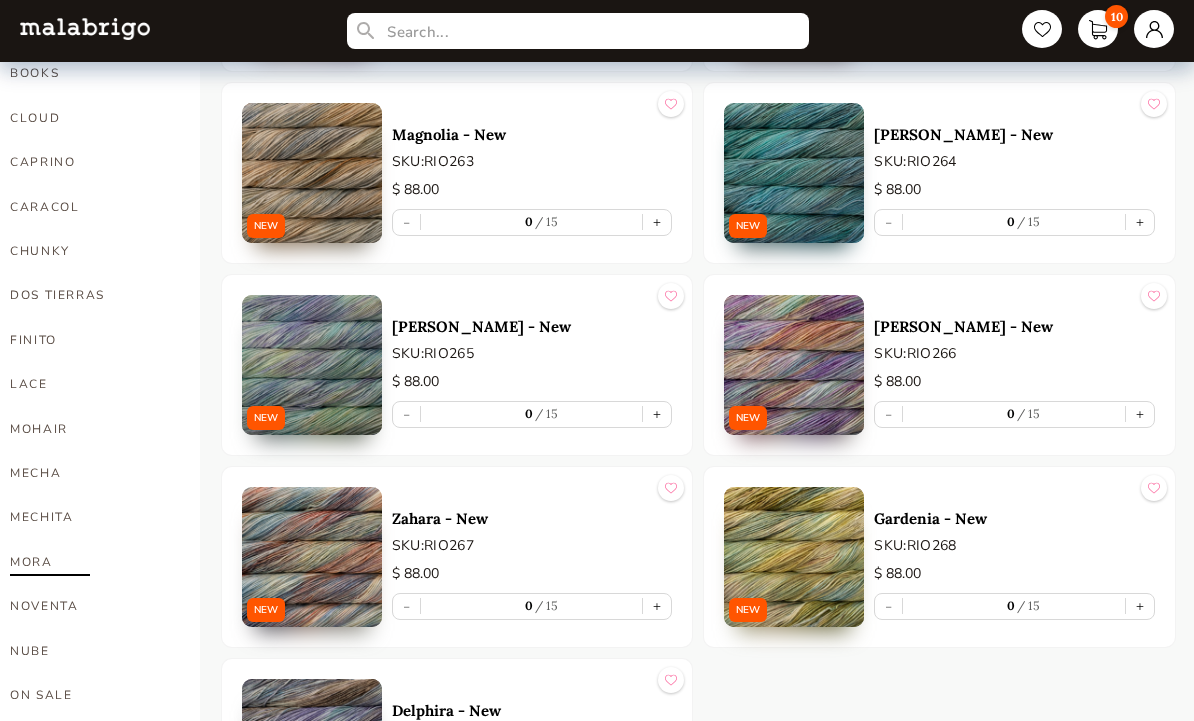 click on "MORA" at bounding box center (90, 562) 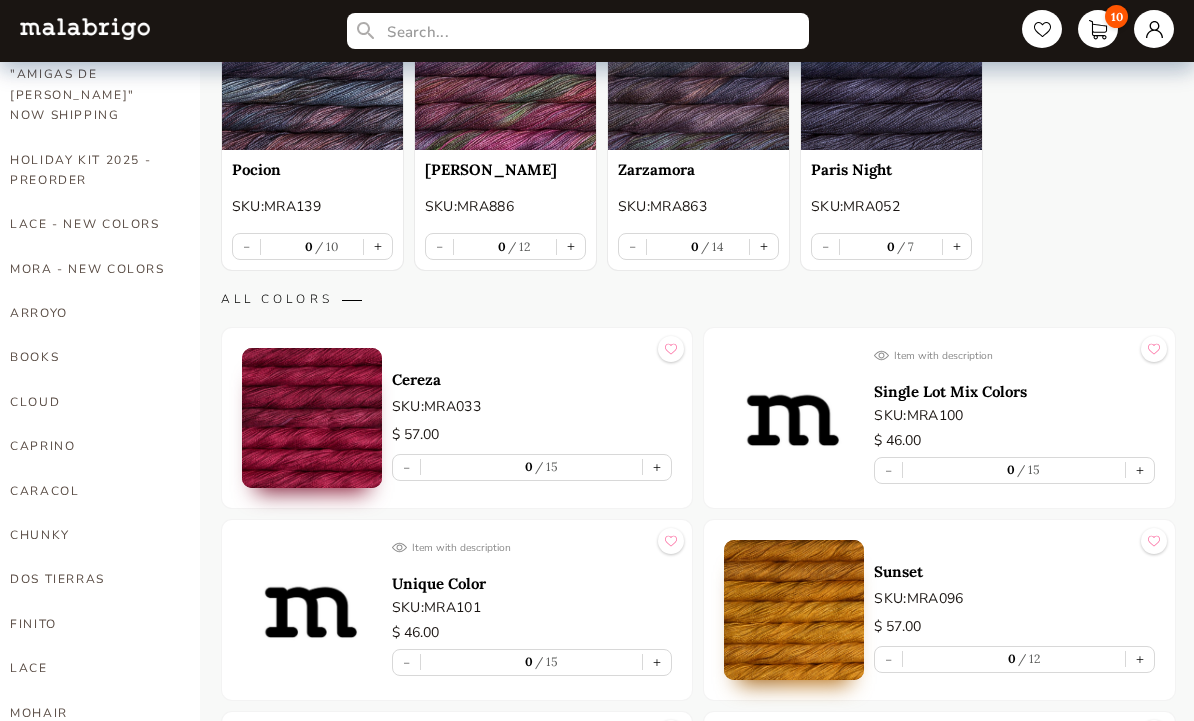 scroll, scrollTop: 316, scrollLeft: 0, axis: vertical 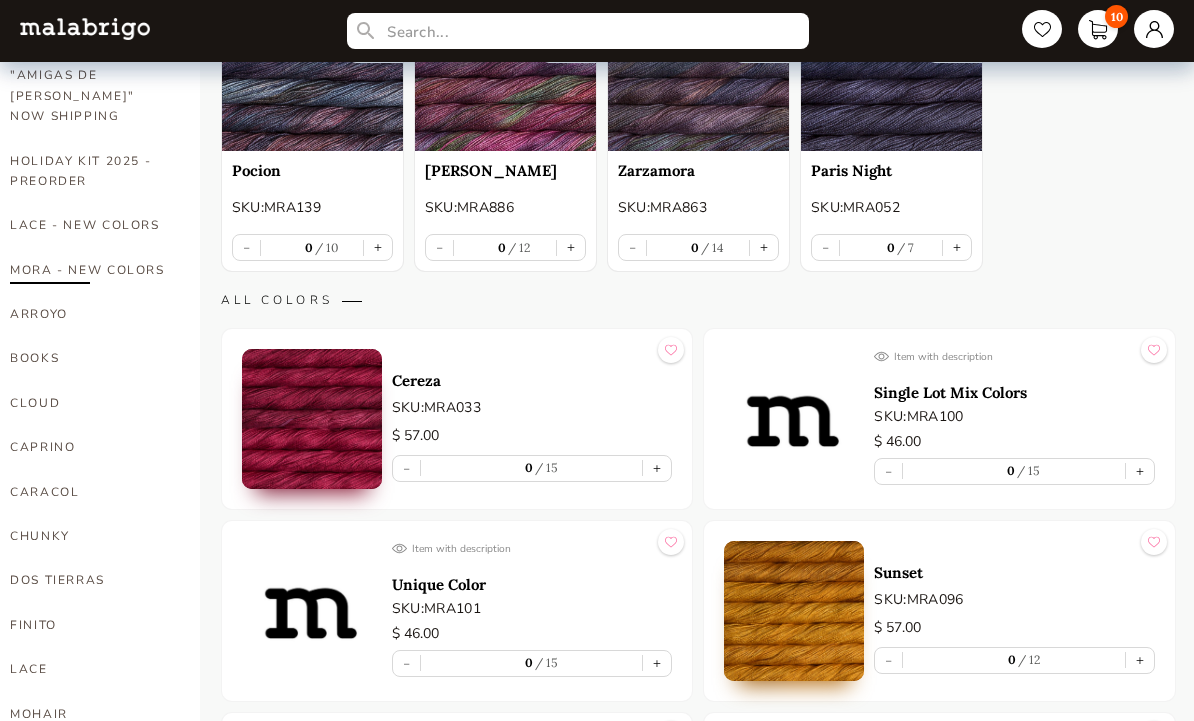 click on "MORA - NEW COLORS" at bounding box center (90, 270) 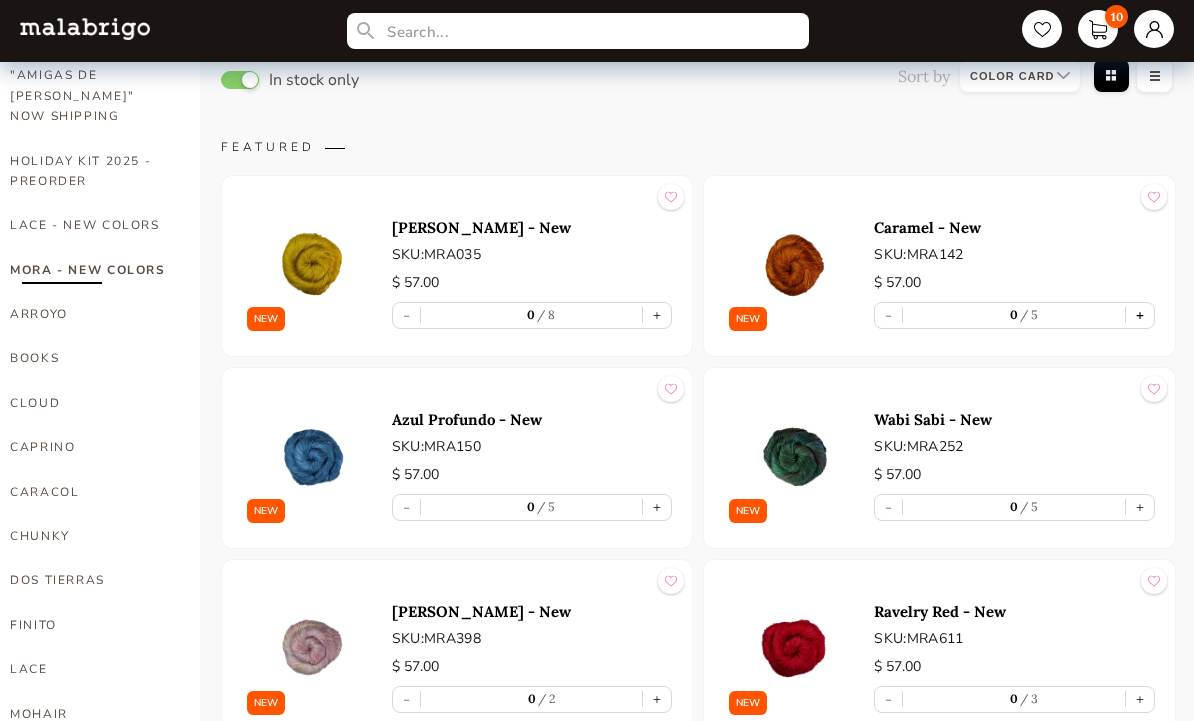 click on "+" at bounding box center (1140, 315) 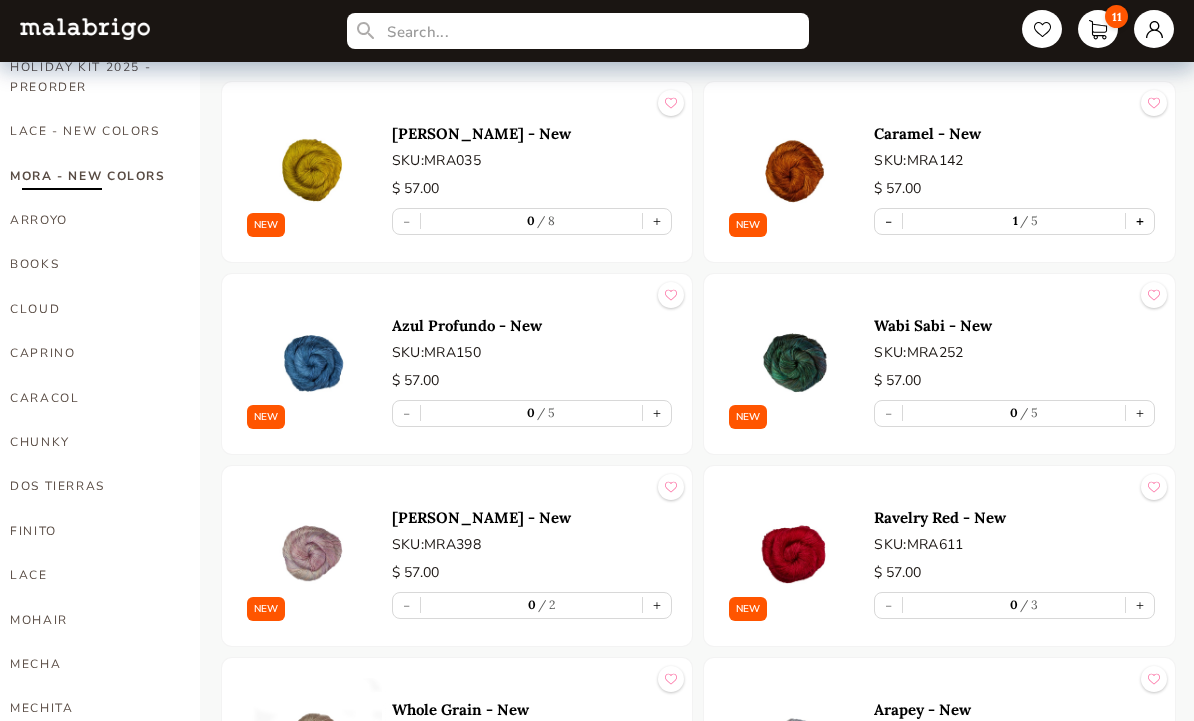 scroll, scrollTop: 414, scrollLeft: 0, axis: vertical 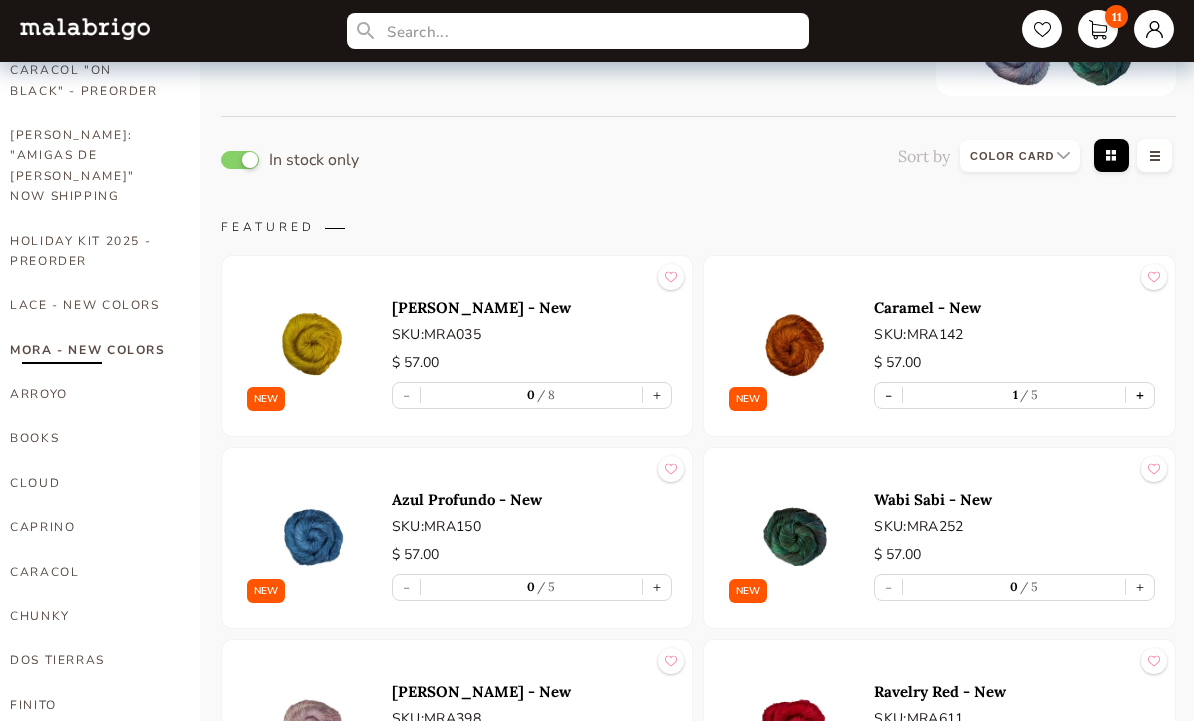 click on "+" at bounding box center (657, 588) 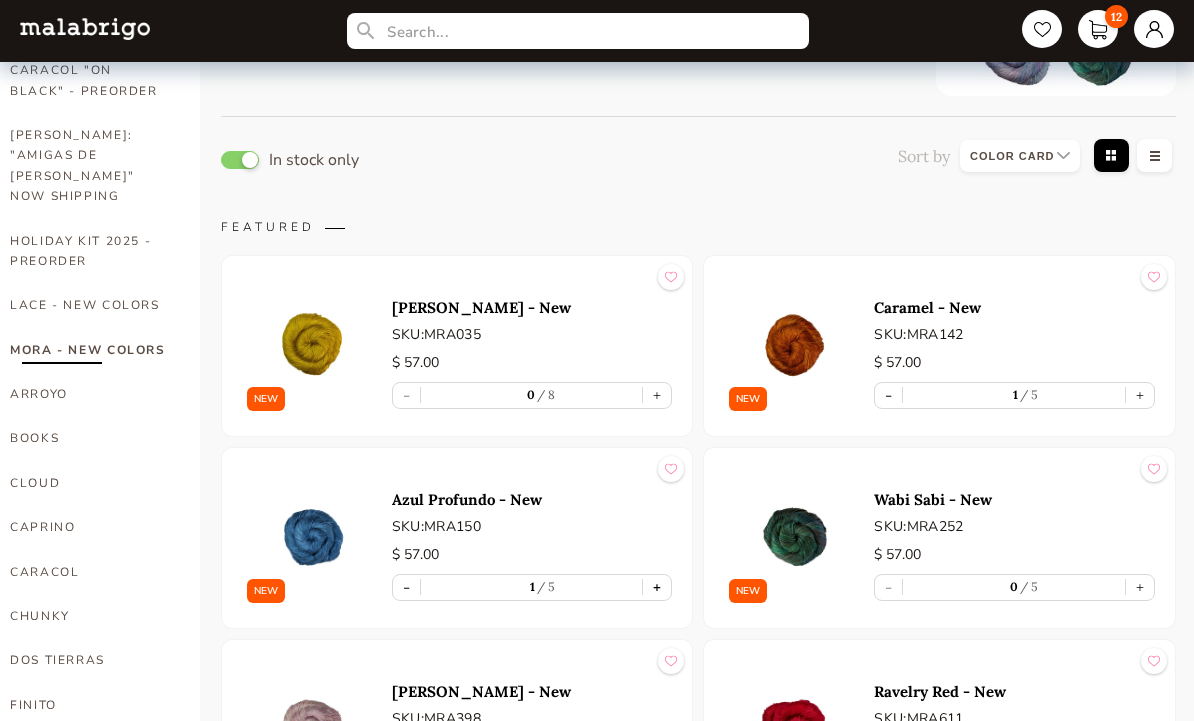 type on "1" 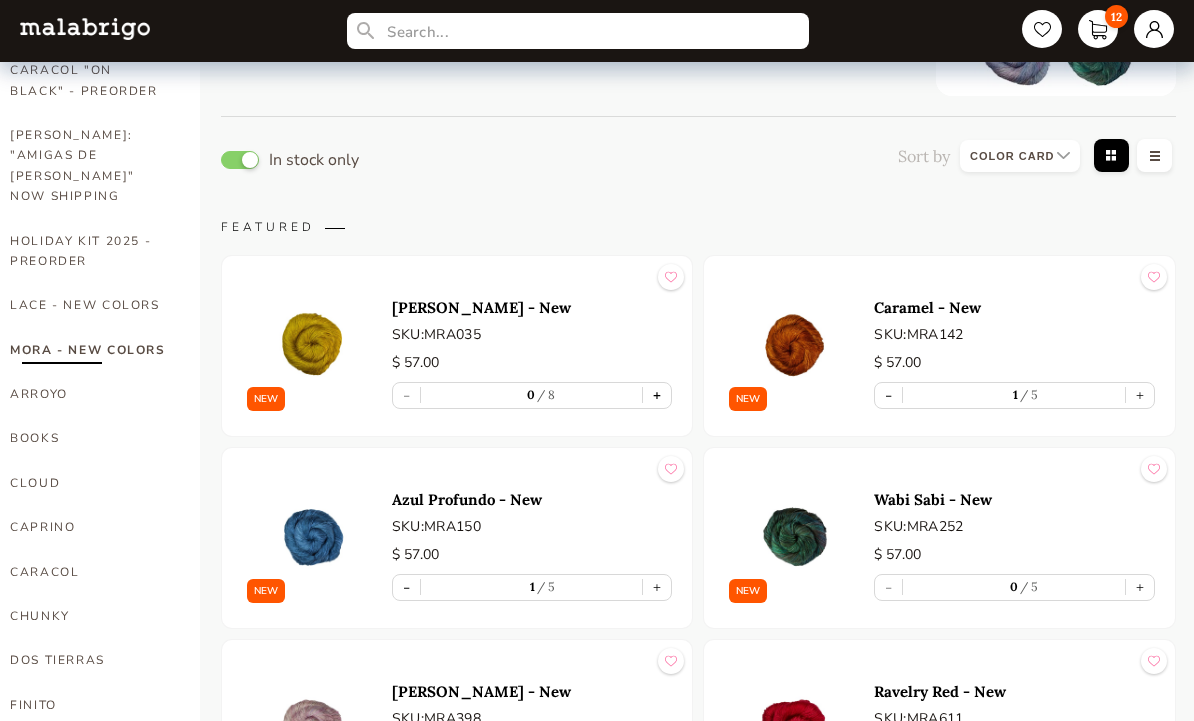 type on "1" 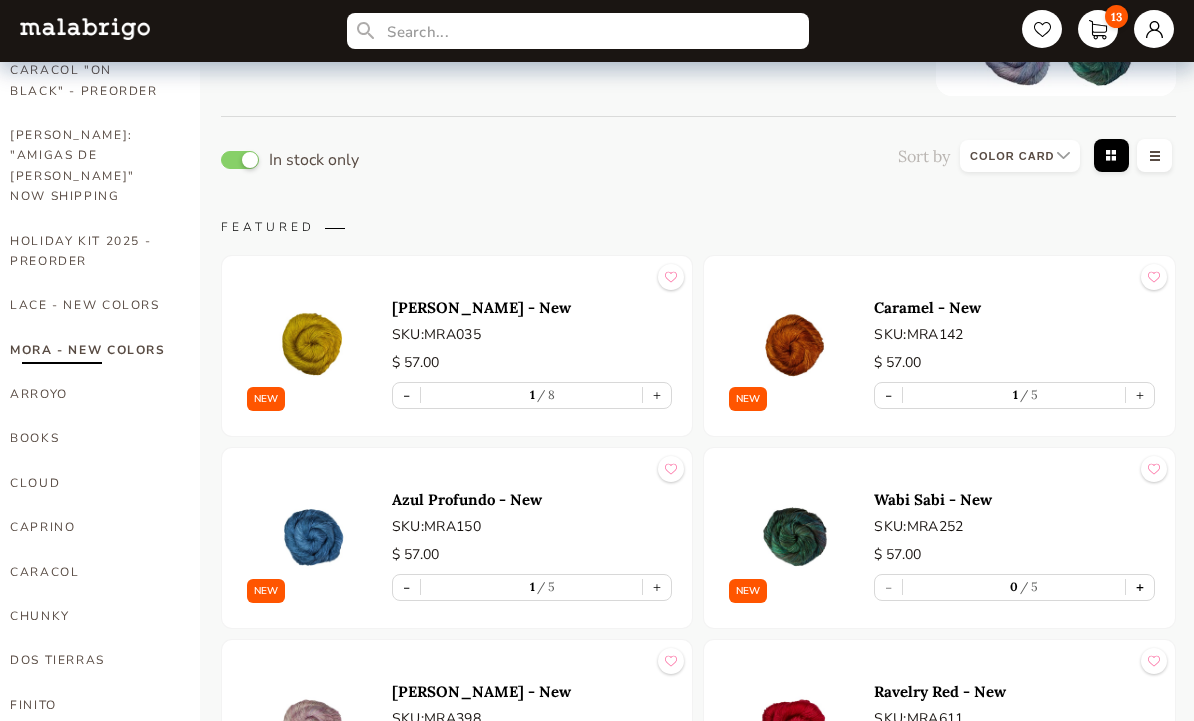 click on "+" at bounding box center (1140, 587) 